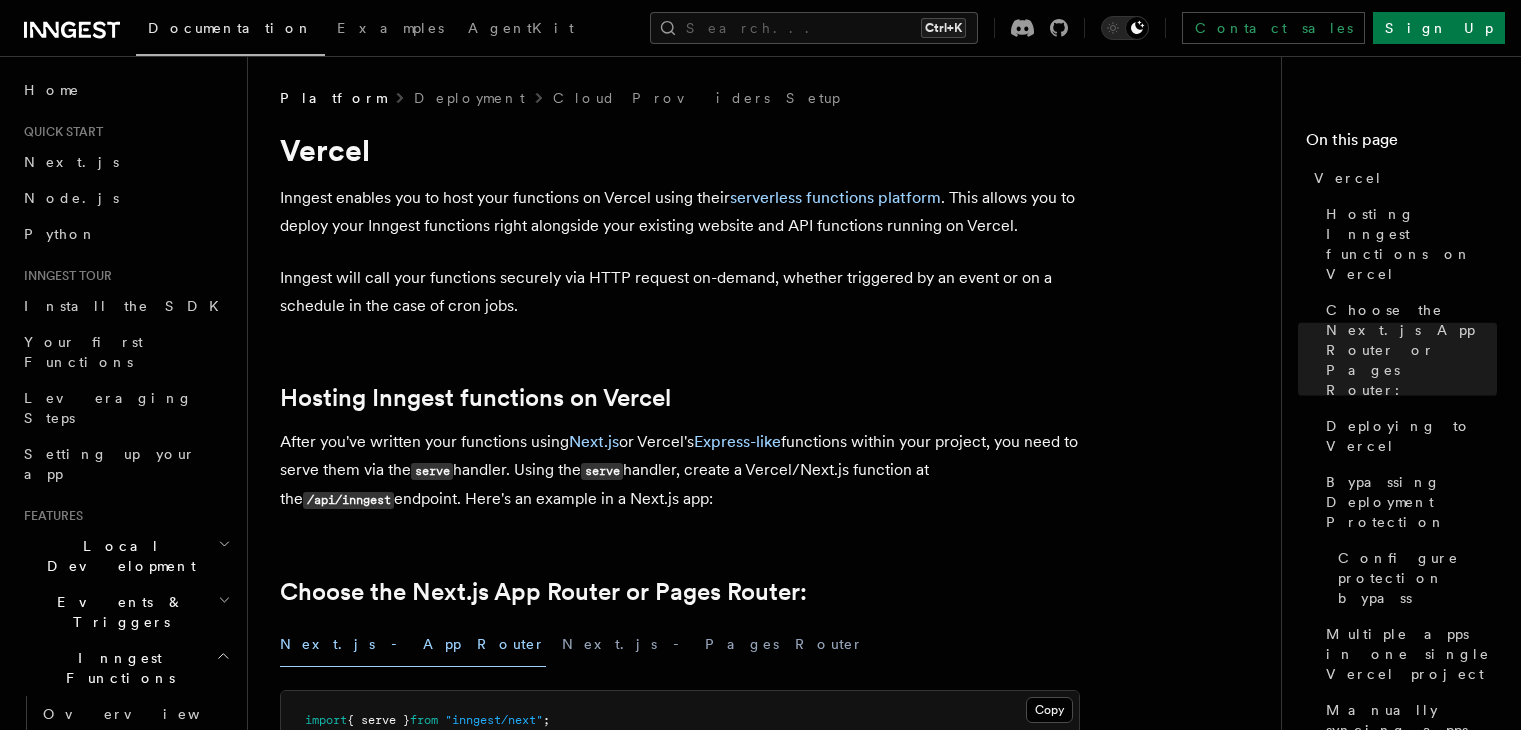 scroll, scrollTop: 1478, scrollLeft: 0, axis: vertical 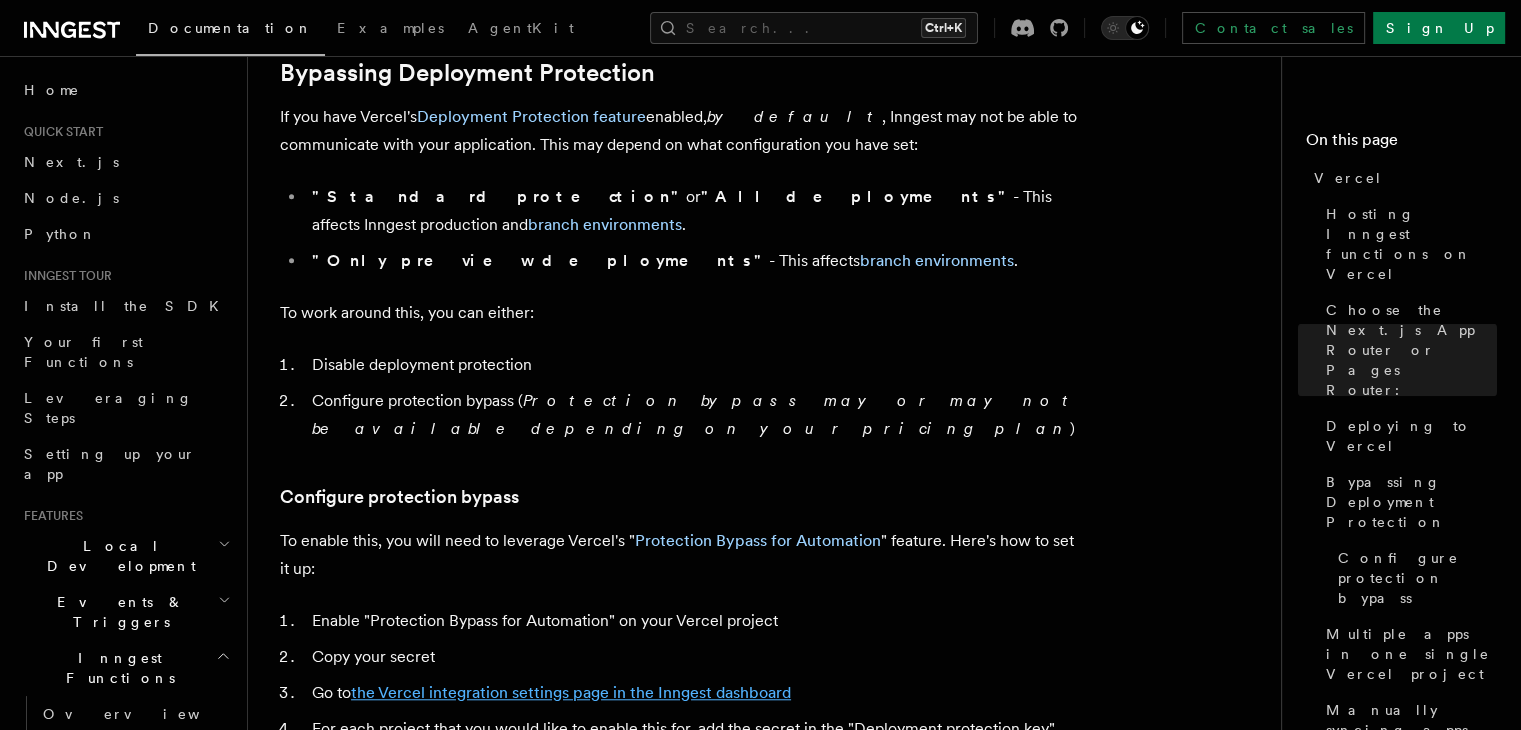 click on "the Vercel integration settings page in the Inngest dashboard" at bounding box center [571, 692] 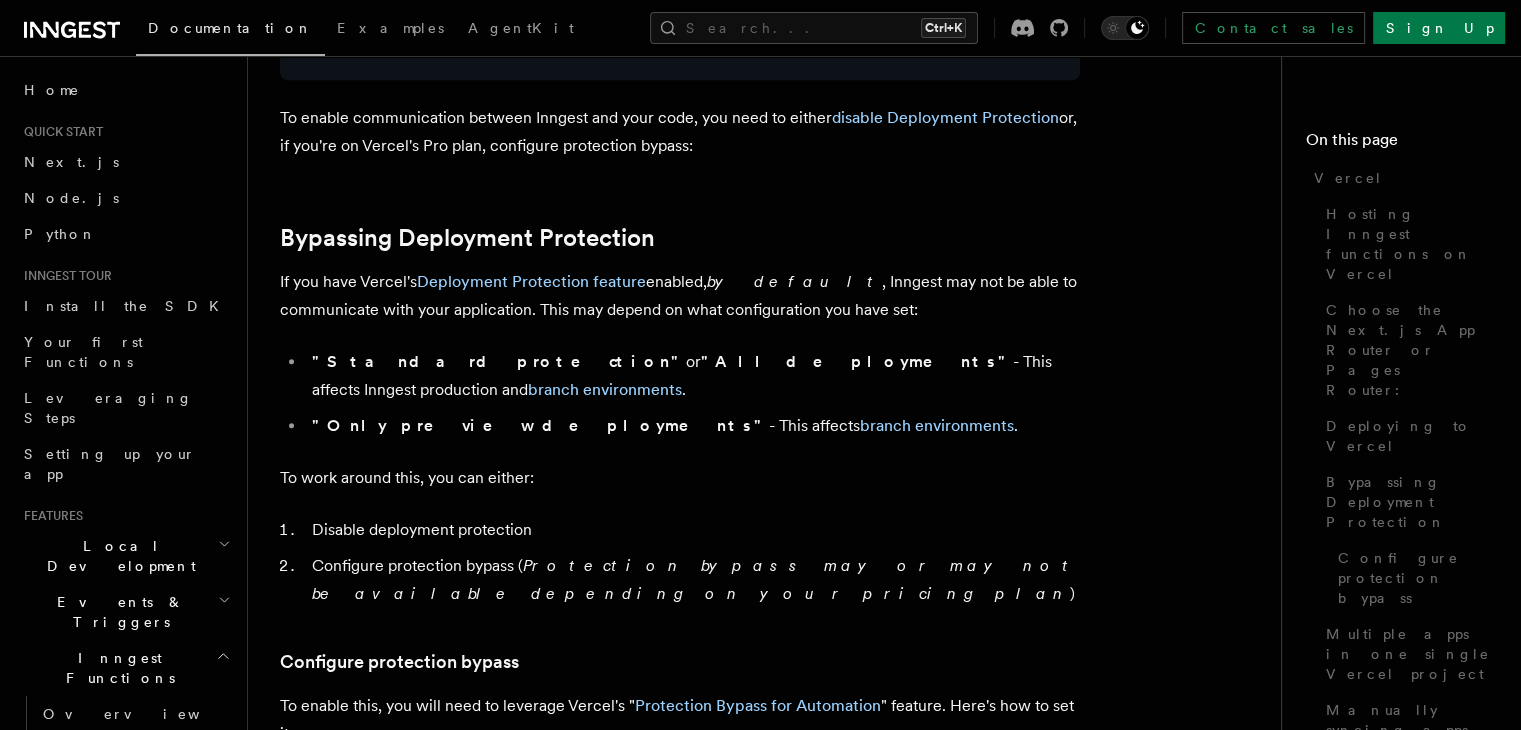 scroll, scrollTop: 1478, scrollLeft: 0, axis: vertical 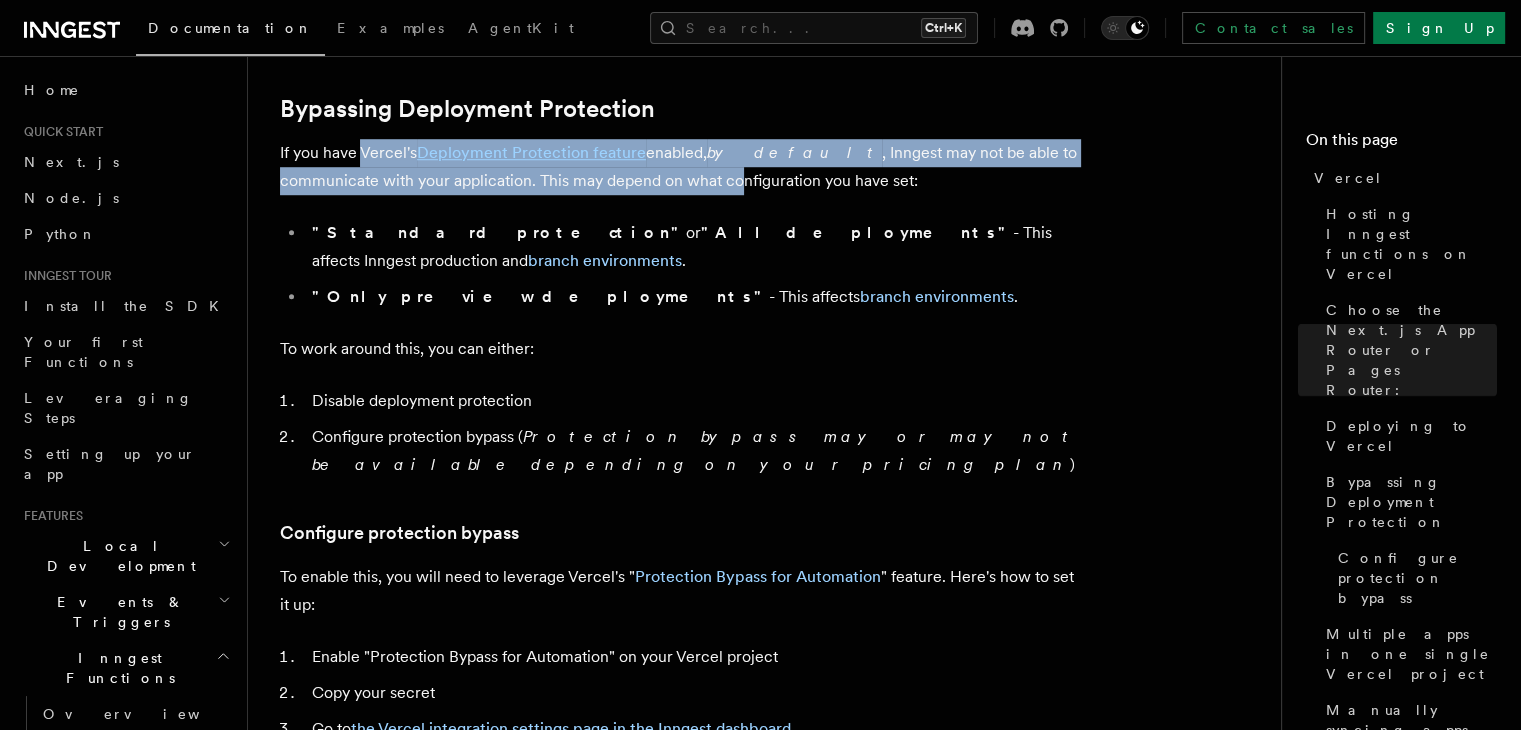 drag, startPoint x: 361, startPoint y: 164, endPoint x: 684, endPoint y: 184, distance: 323.6186 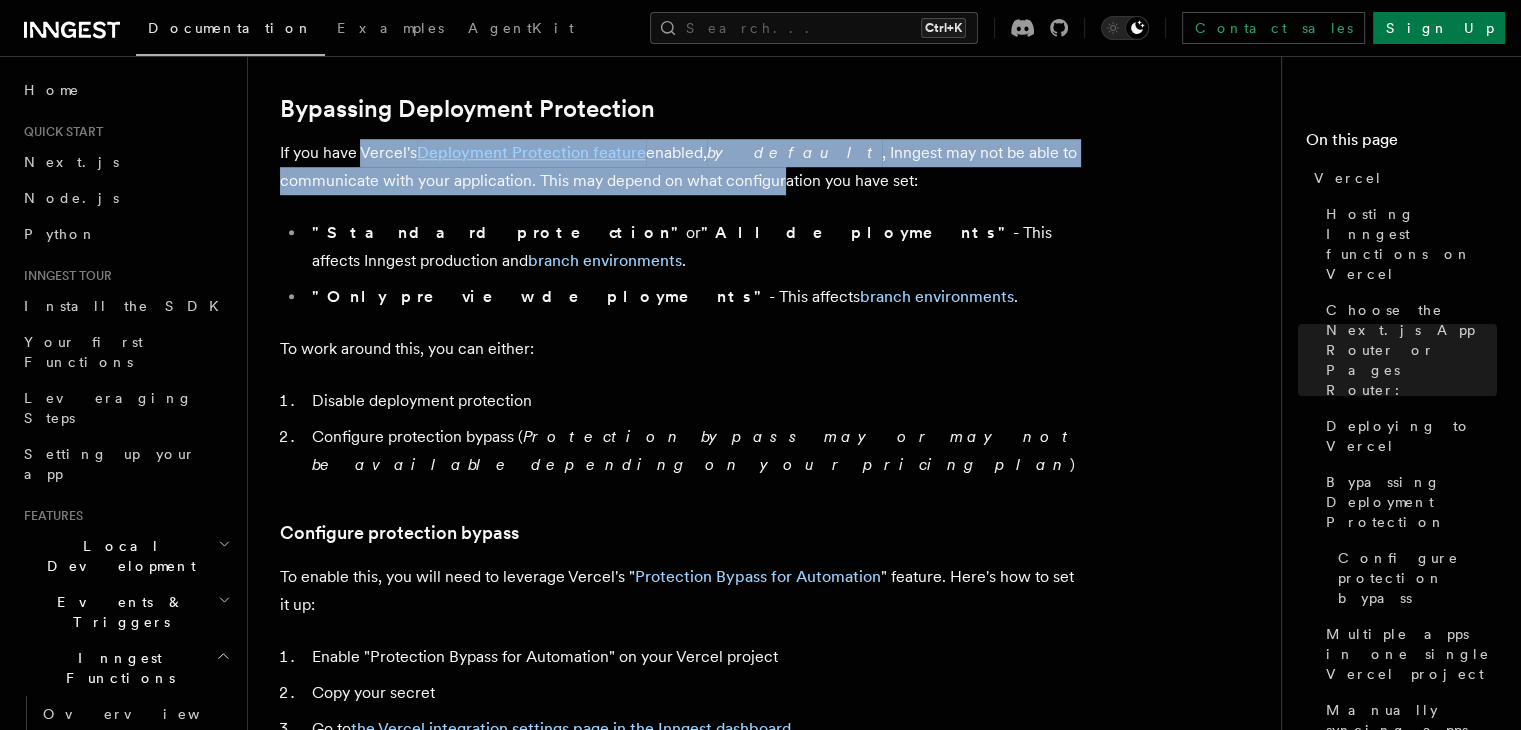 click on "If you have Vercel's  Deployment Protection feature  enabled,  by default , Inngest may not be able to communicate with your application. This may depend on what configuration you have set:" at bounding box center [680, 167] 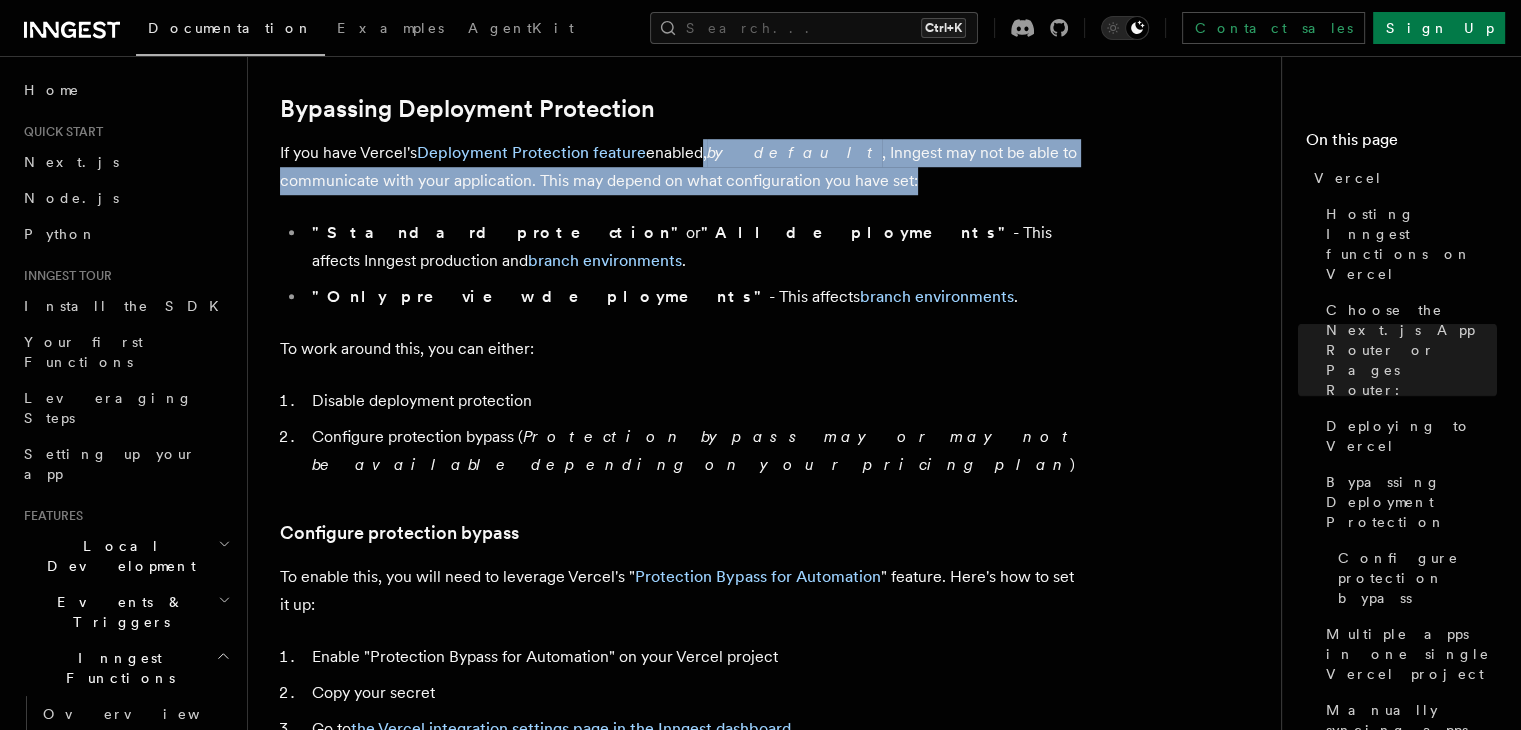 drag, startPoint x: 695, startPoint y: 153, endPoint x: 847, endPoint y: 182, distance: 154.74171 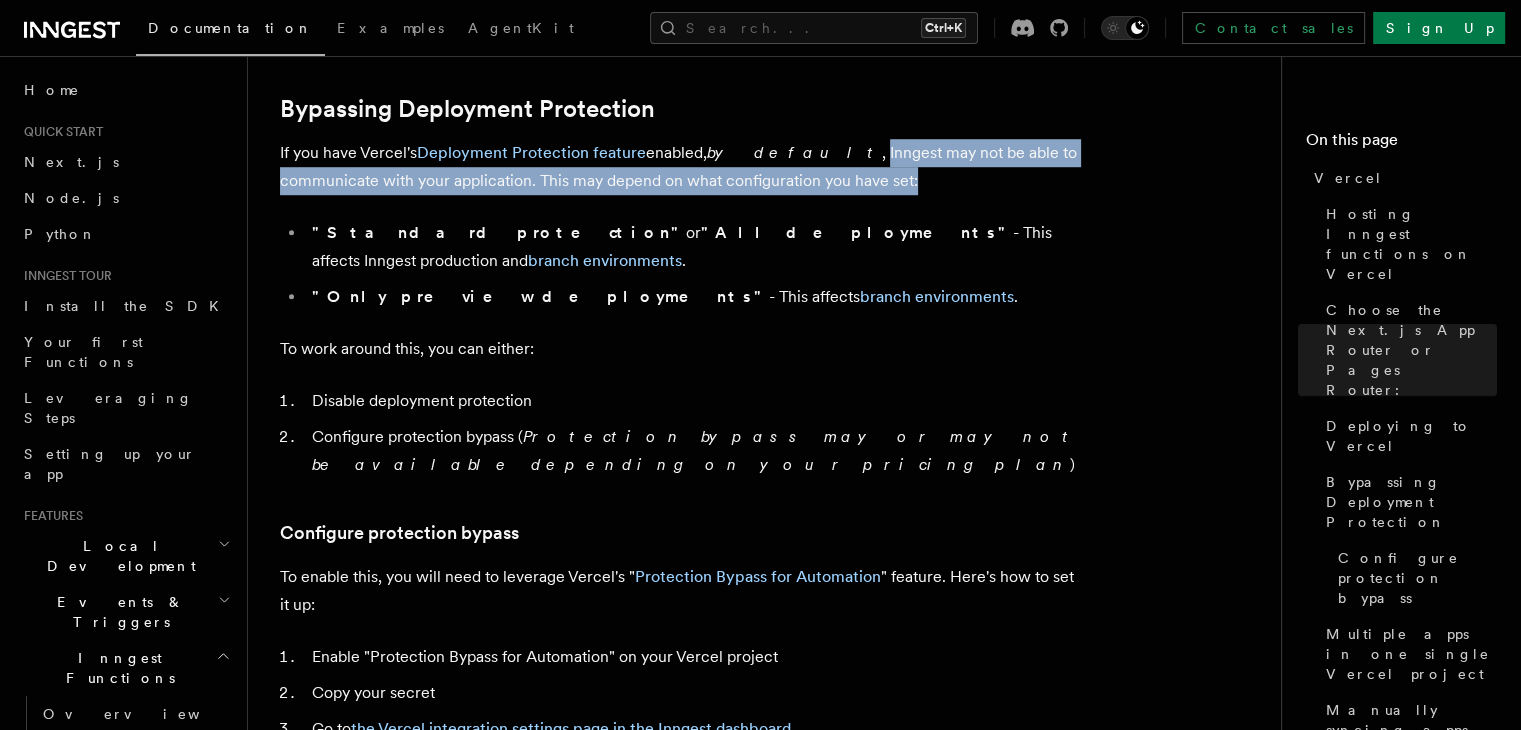 drag, startPoint x: 847, startPoint y: 182, endPoint x: 810, endPoint y: 151, distance: 48.270073 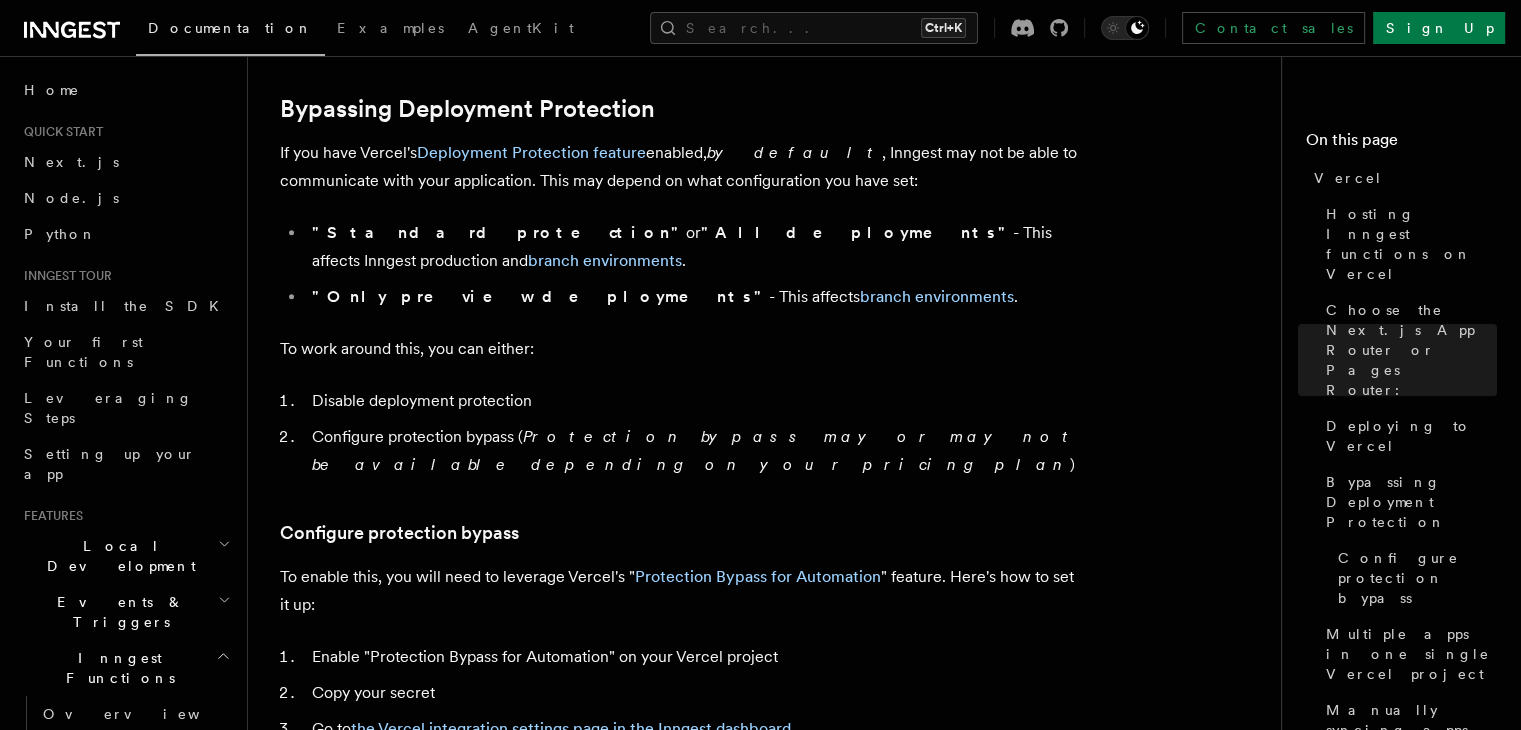 click on ""Standard protection"" at bounding box center (499, 232) 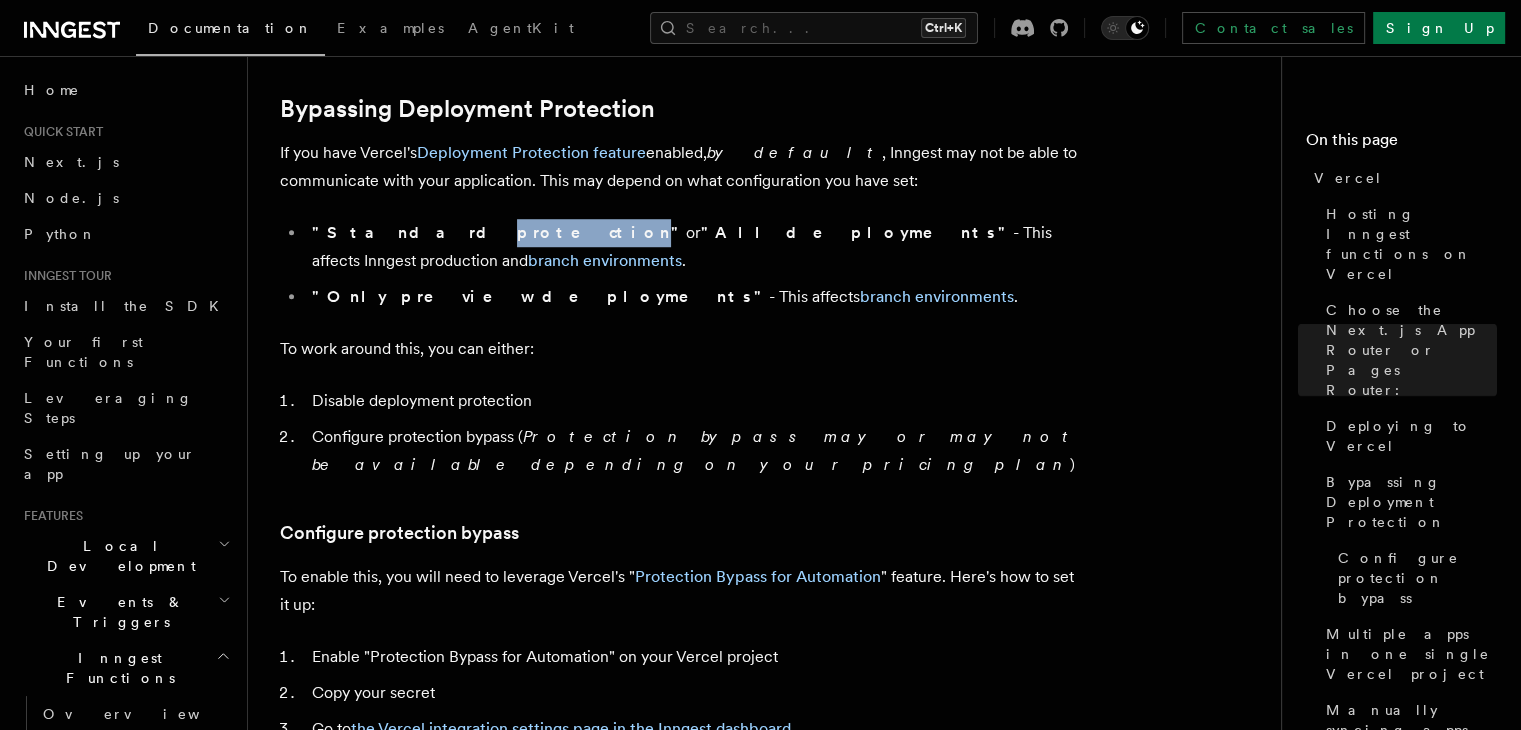 click on ""Standard protection"" at bounding box center [499, 232] 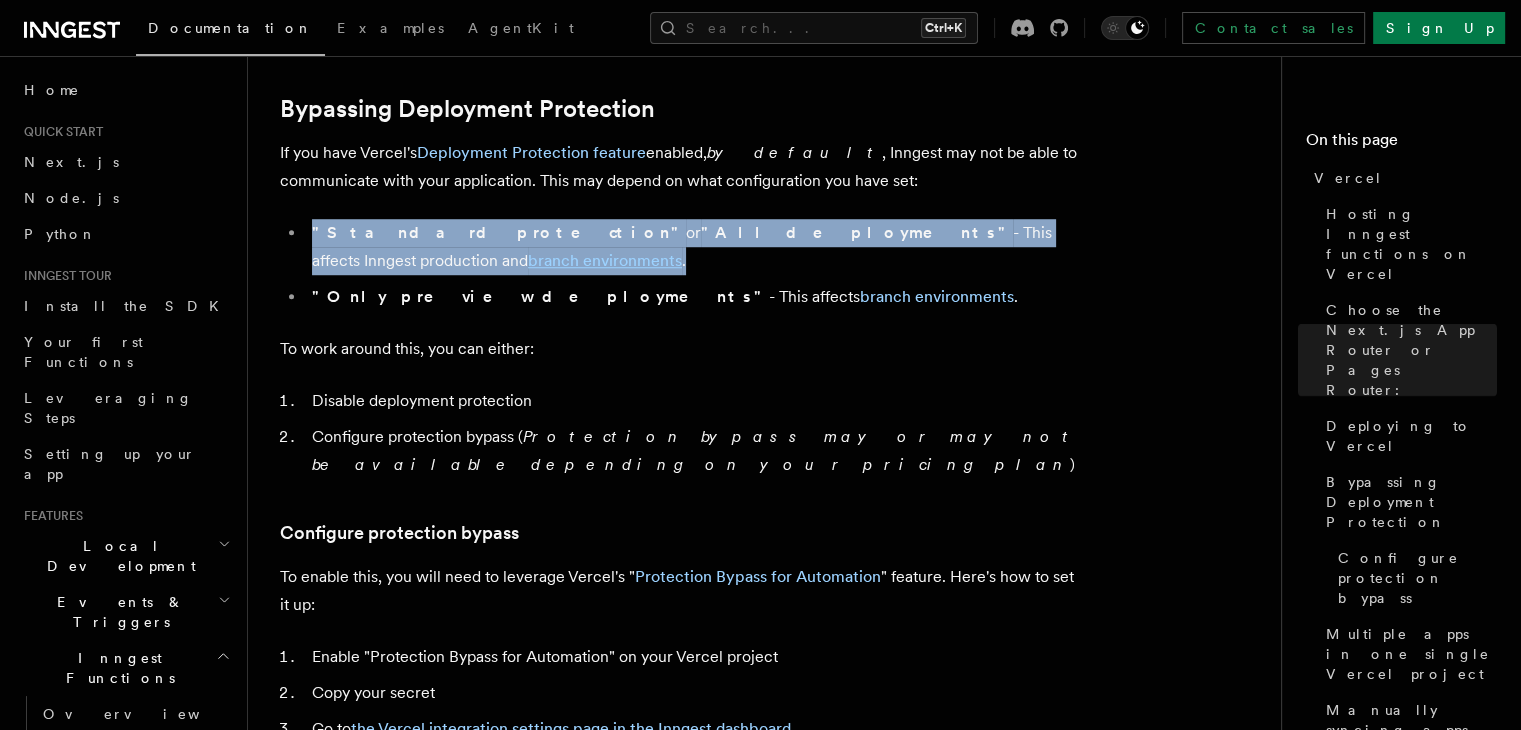 click on ""Standard protection"" at bounding box center (499, 232) 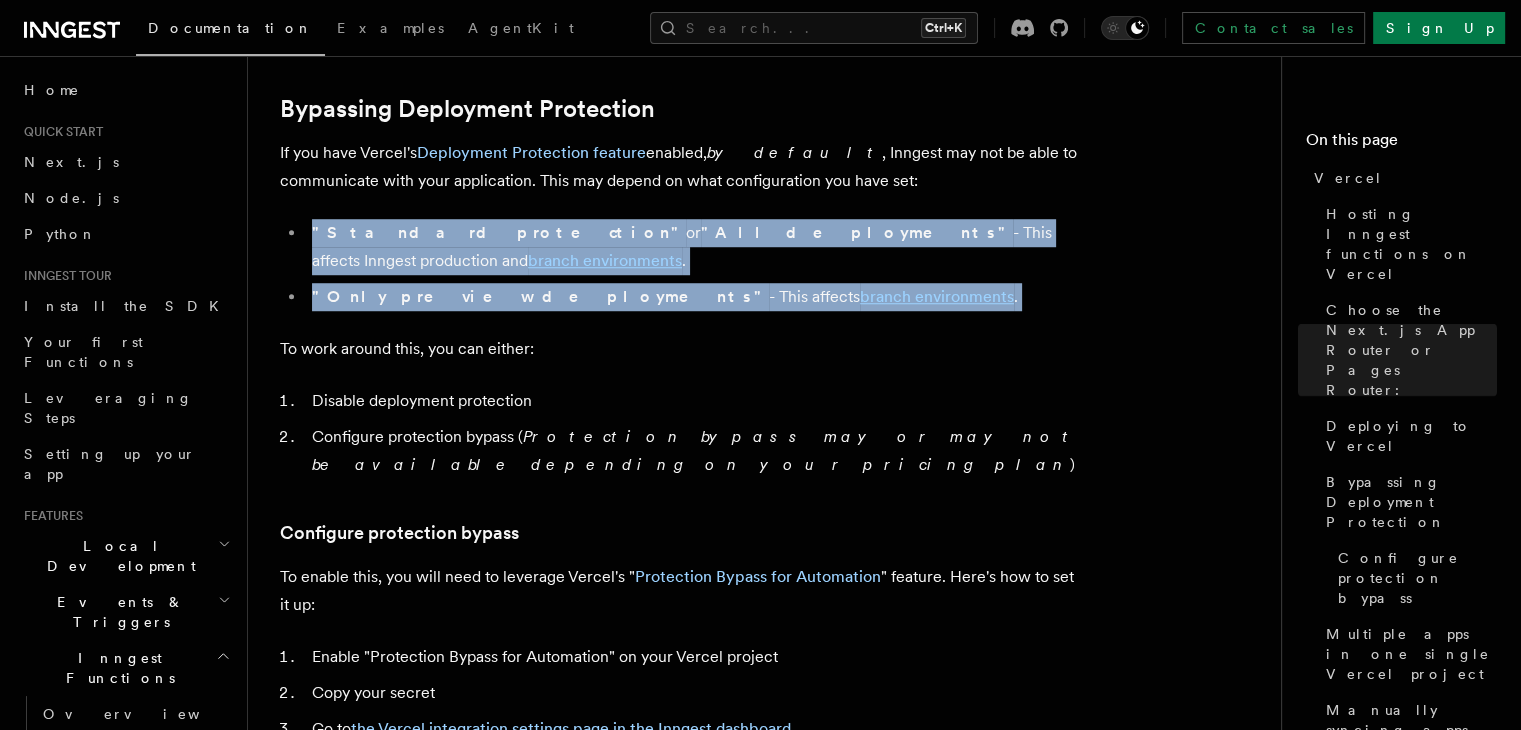 click on ""Only preview deployments"  - This affects  branch environments ." at bounding box center (693, 297) 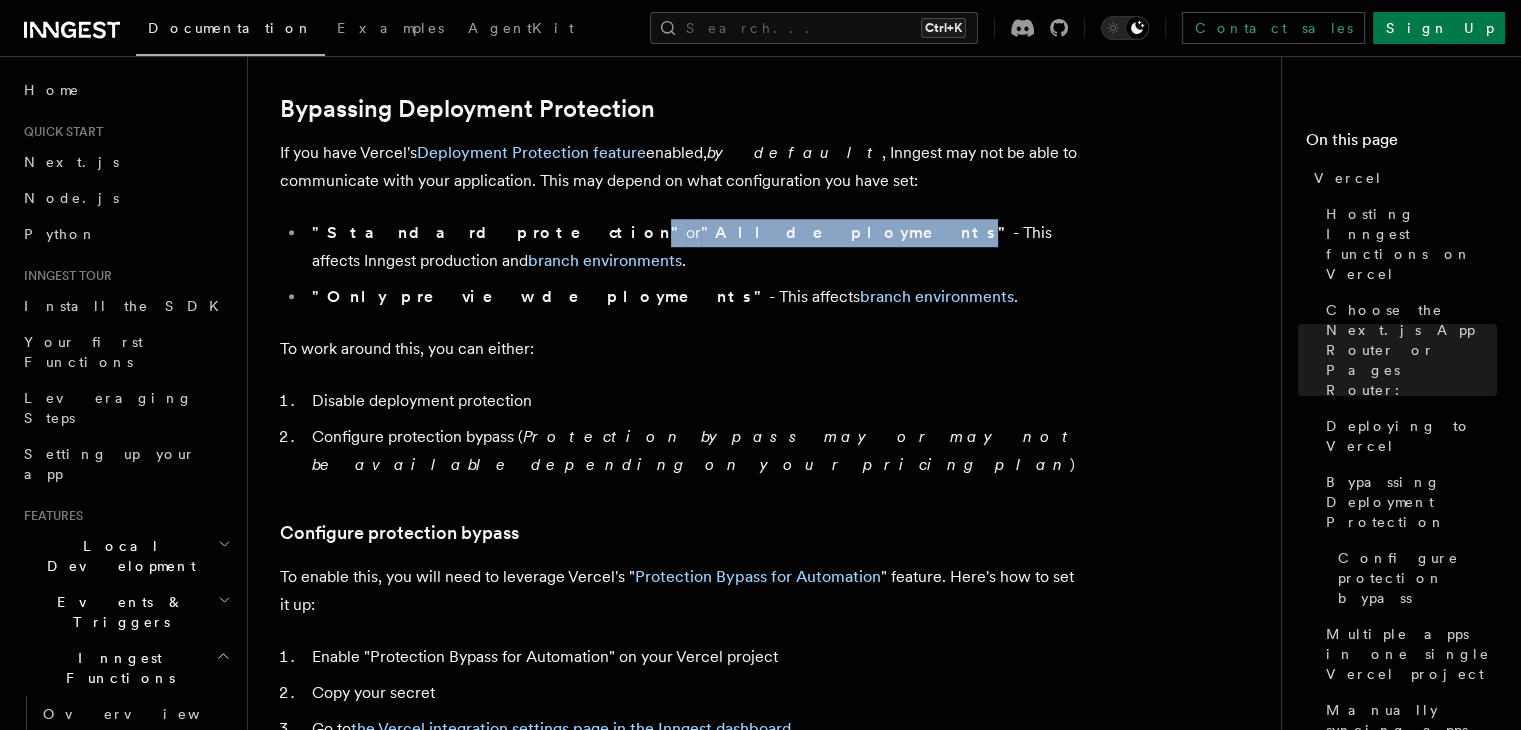 drag, startPoint x: 464, startPoint y: 231, endPoint x: 618, endPoint y: 232, distance: 154.00325 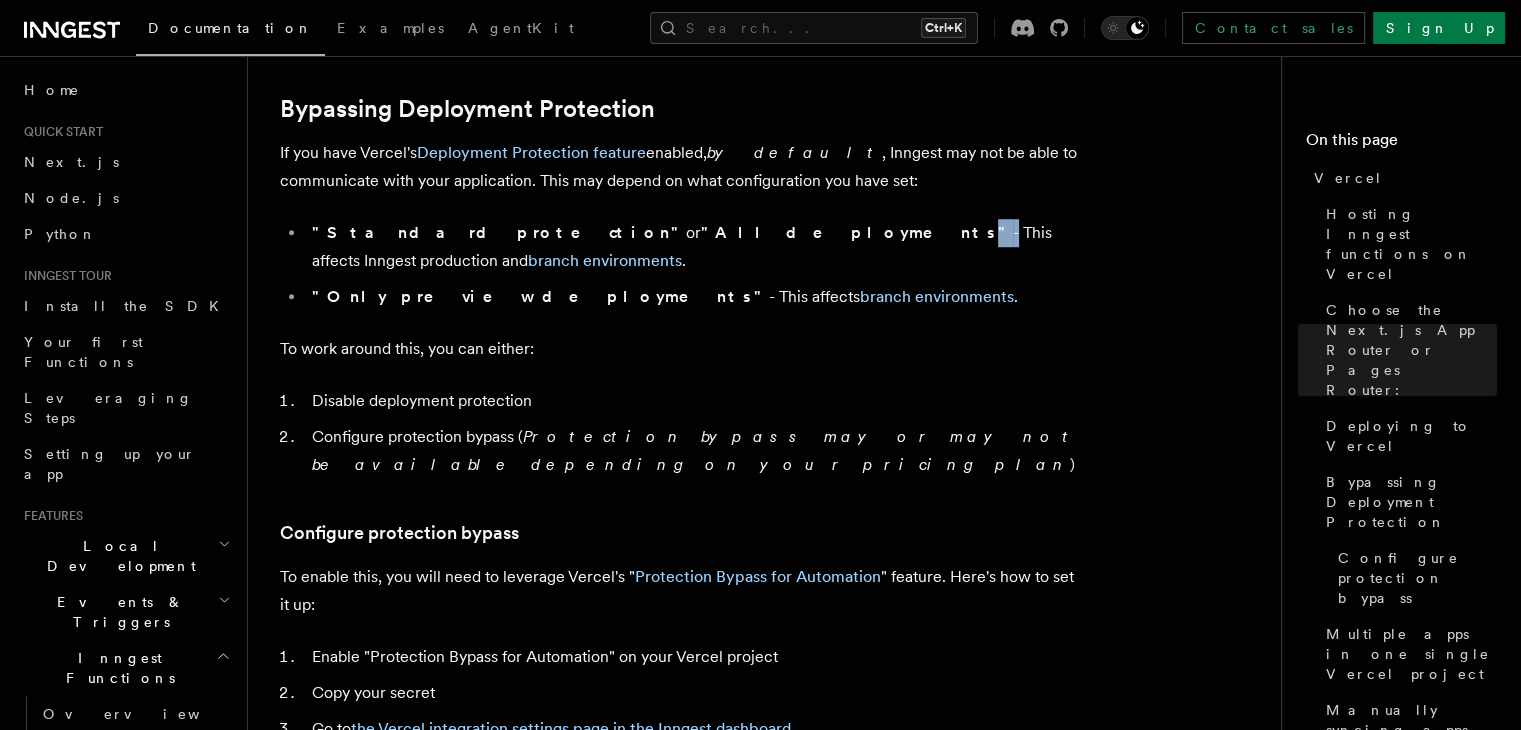 click on ""All deployments"" at bounding box center [857, 232] 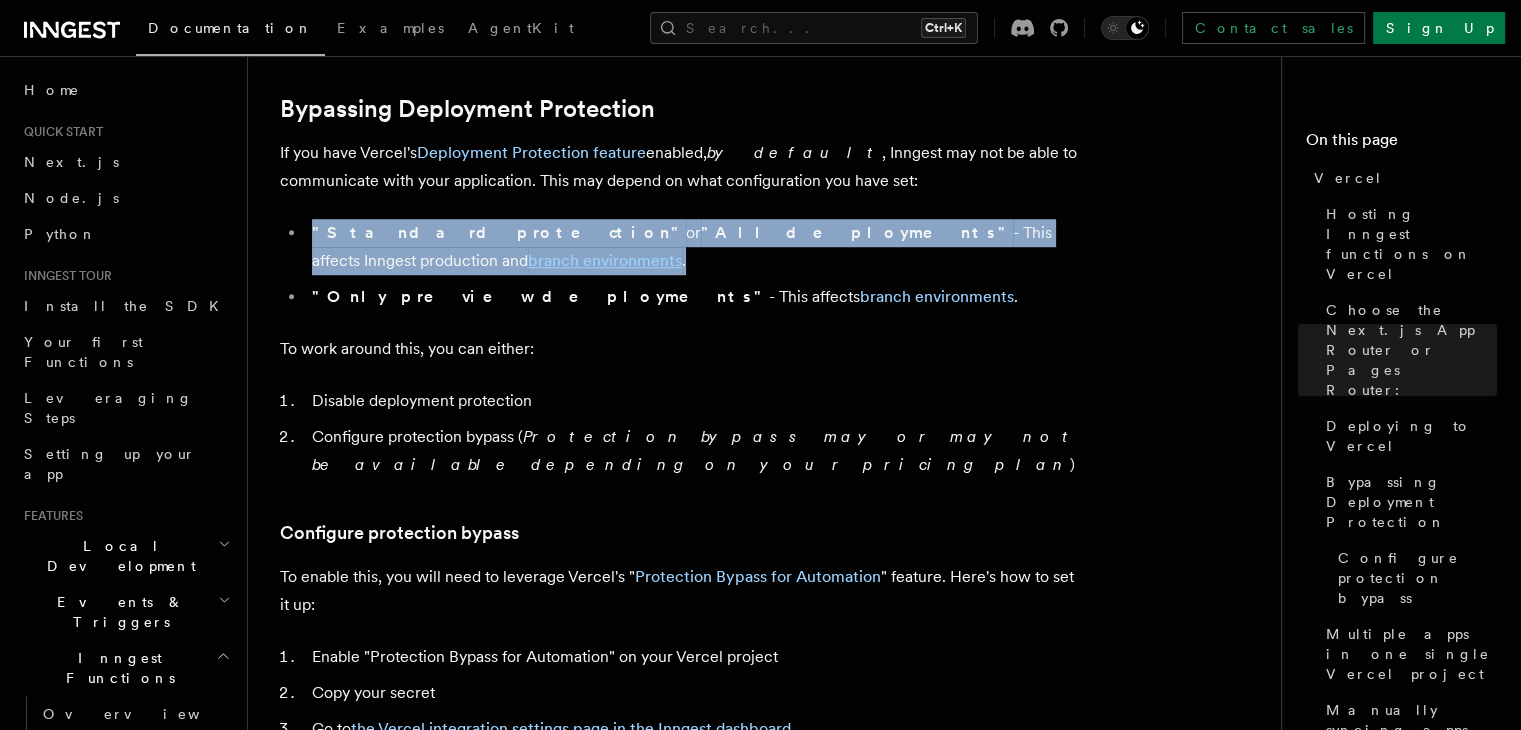 click on ""All deployments"" at bounding box center [857, 232] 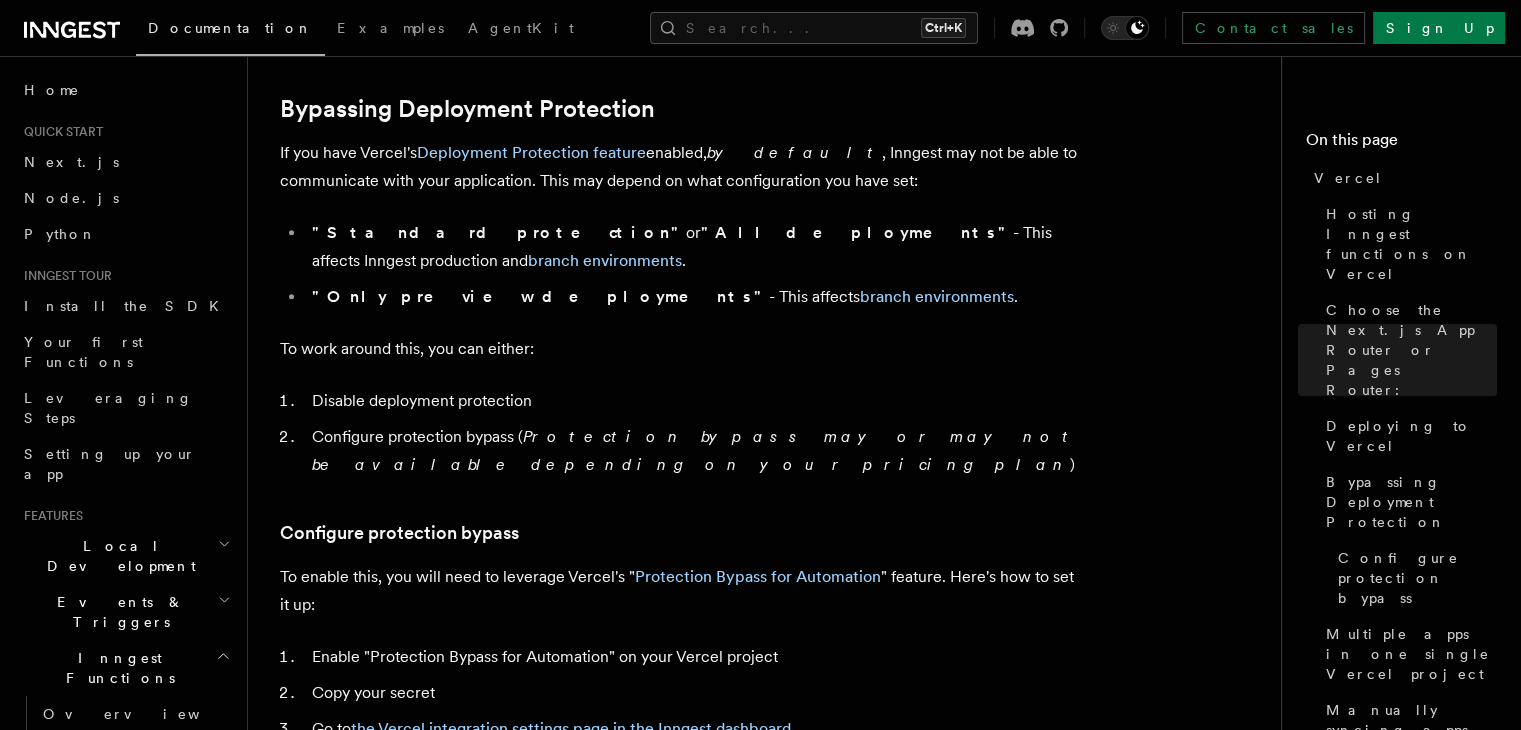 click on ""Only preview deployments"  - This affects  branch environments ." at bounding box center [693, 297] 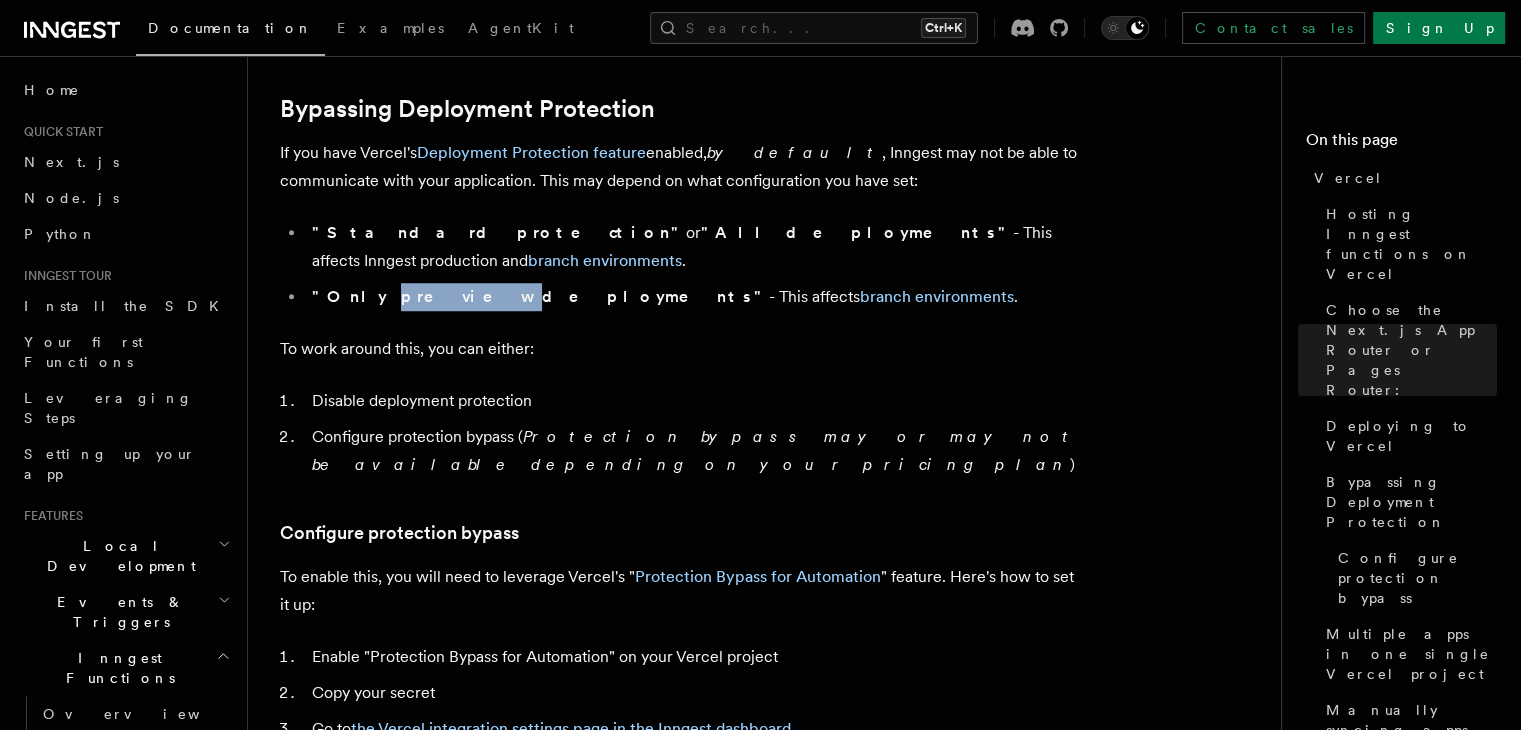 click on ""Only preview deployments"" at bounding box center [540, 296] 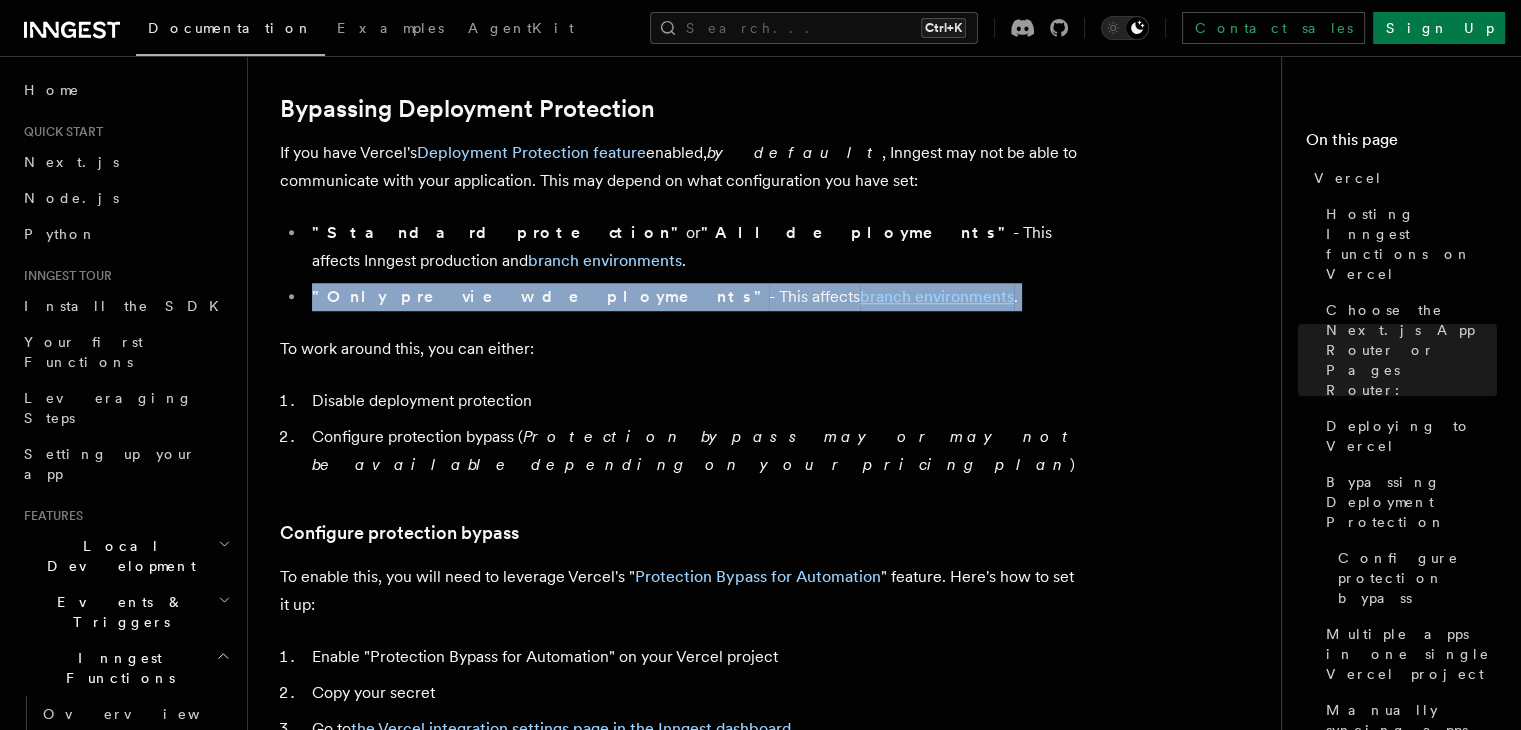 click on ""Only preview deployments"" at bounding box center (540, 296) 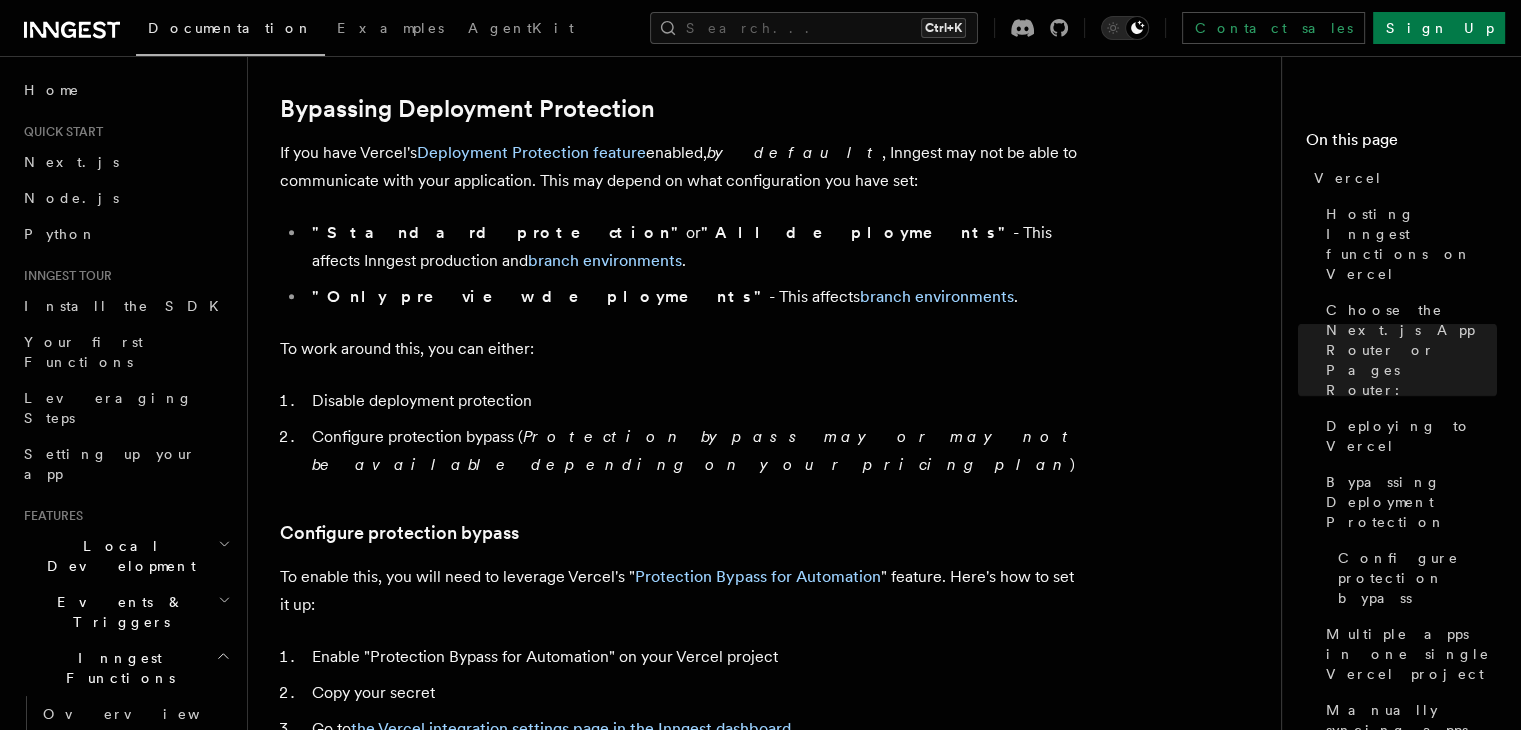 click on "To work around this, you can either:" at bounding box center (680, 349) 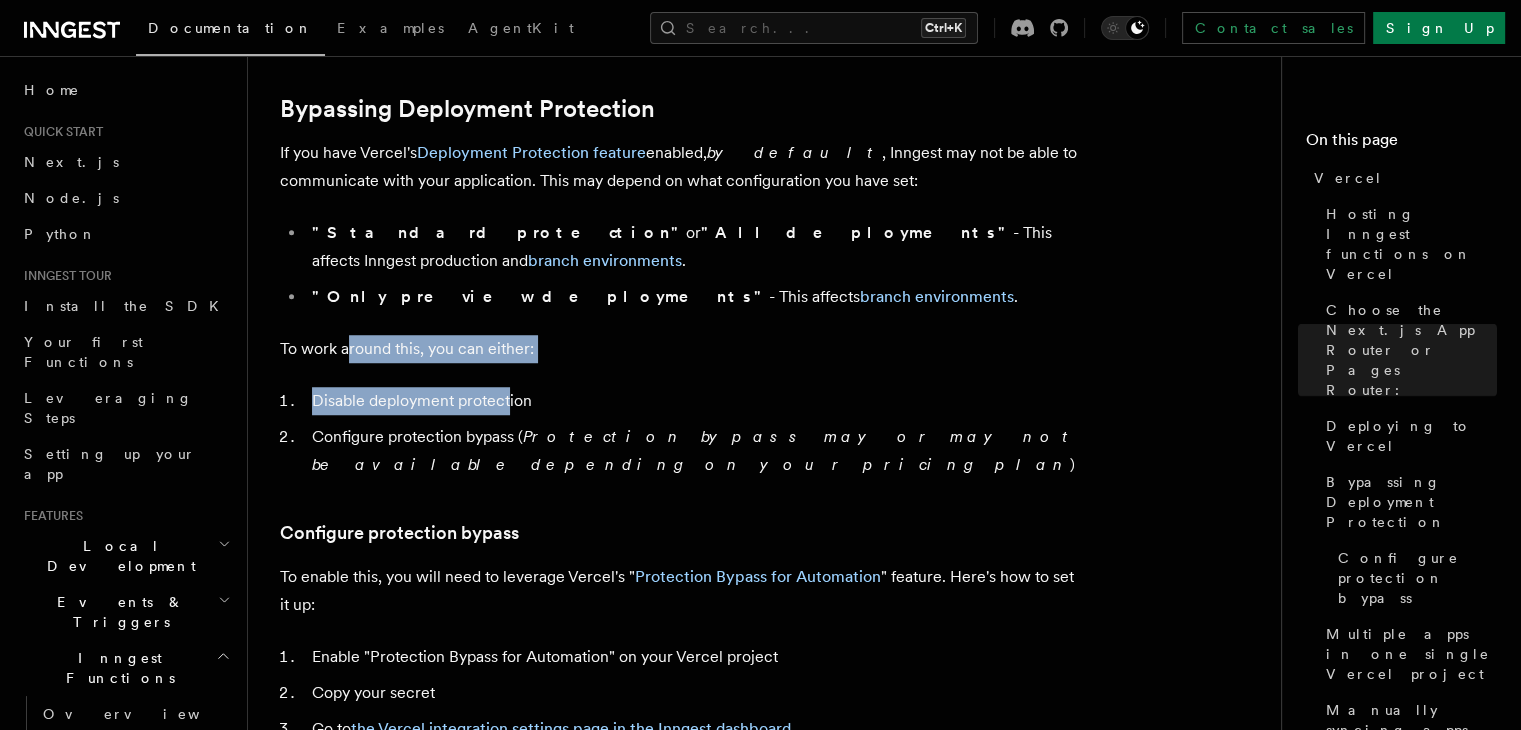 drag, startPoint x: 349, startPoint y: 326, endPoint x: 508, endPoint y: 387, distance: 170.29973 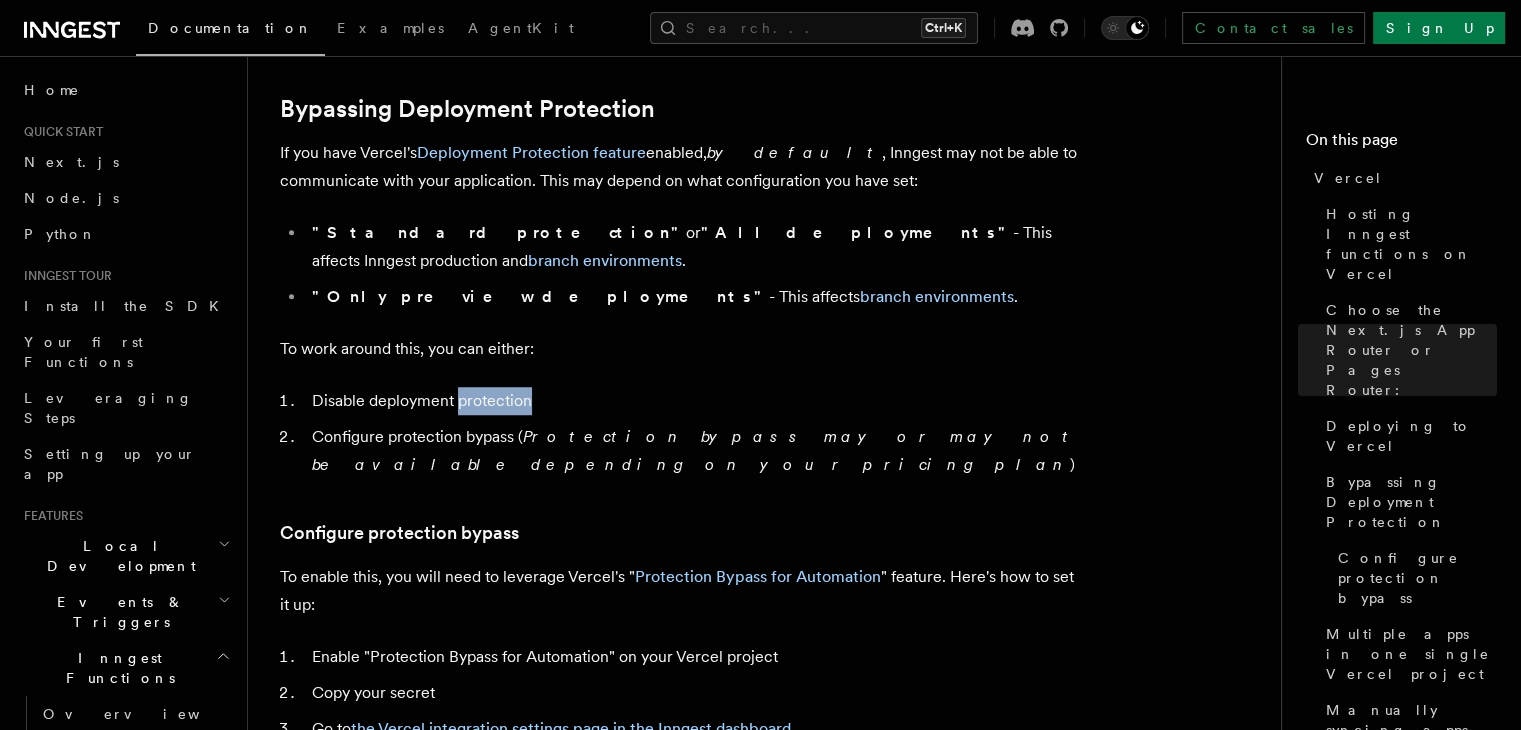 click on "Disable deployment protection" at bounding box center (693, 401) 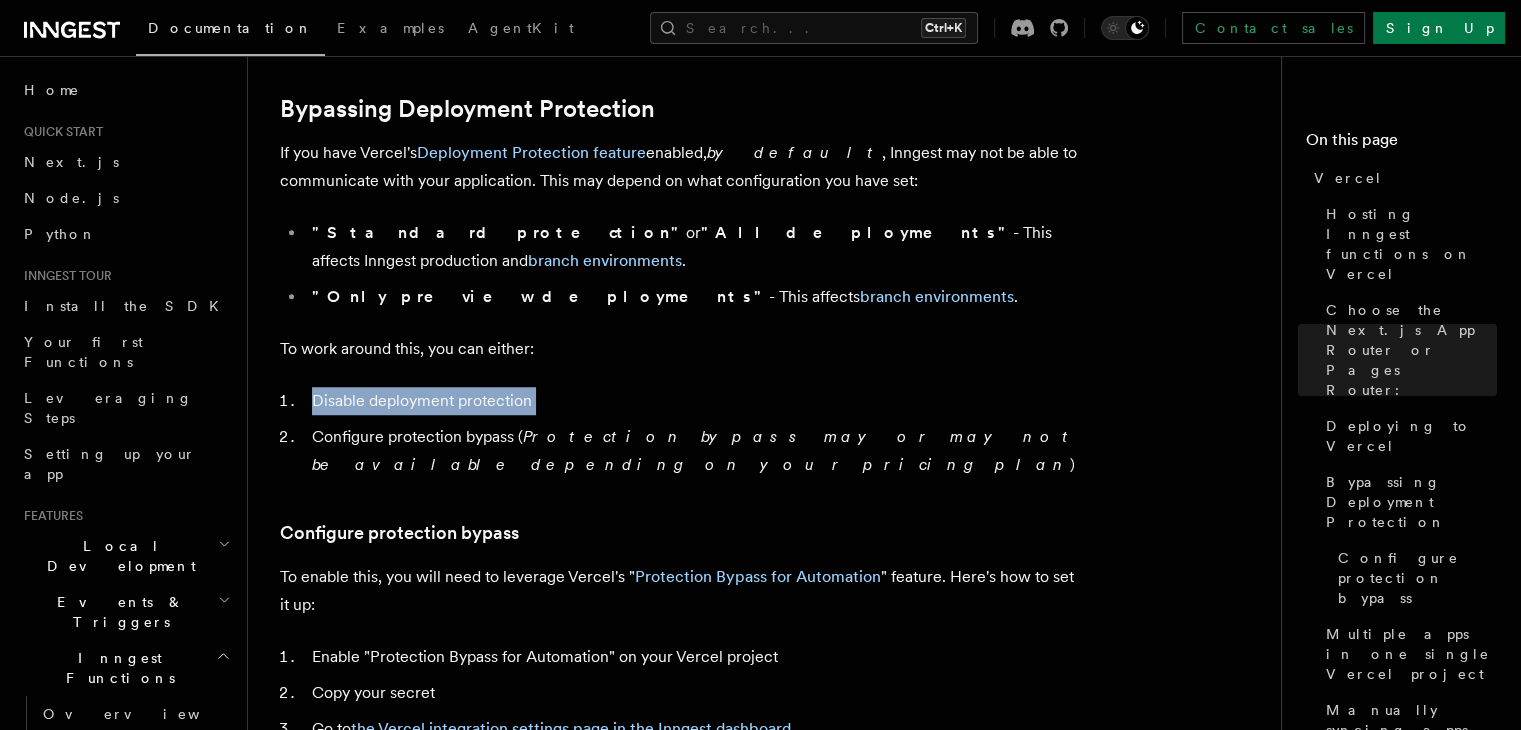 click on "Disable deployment protection" at bounding box center [693, 401] 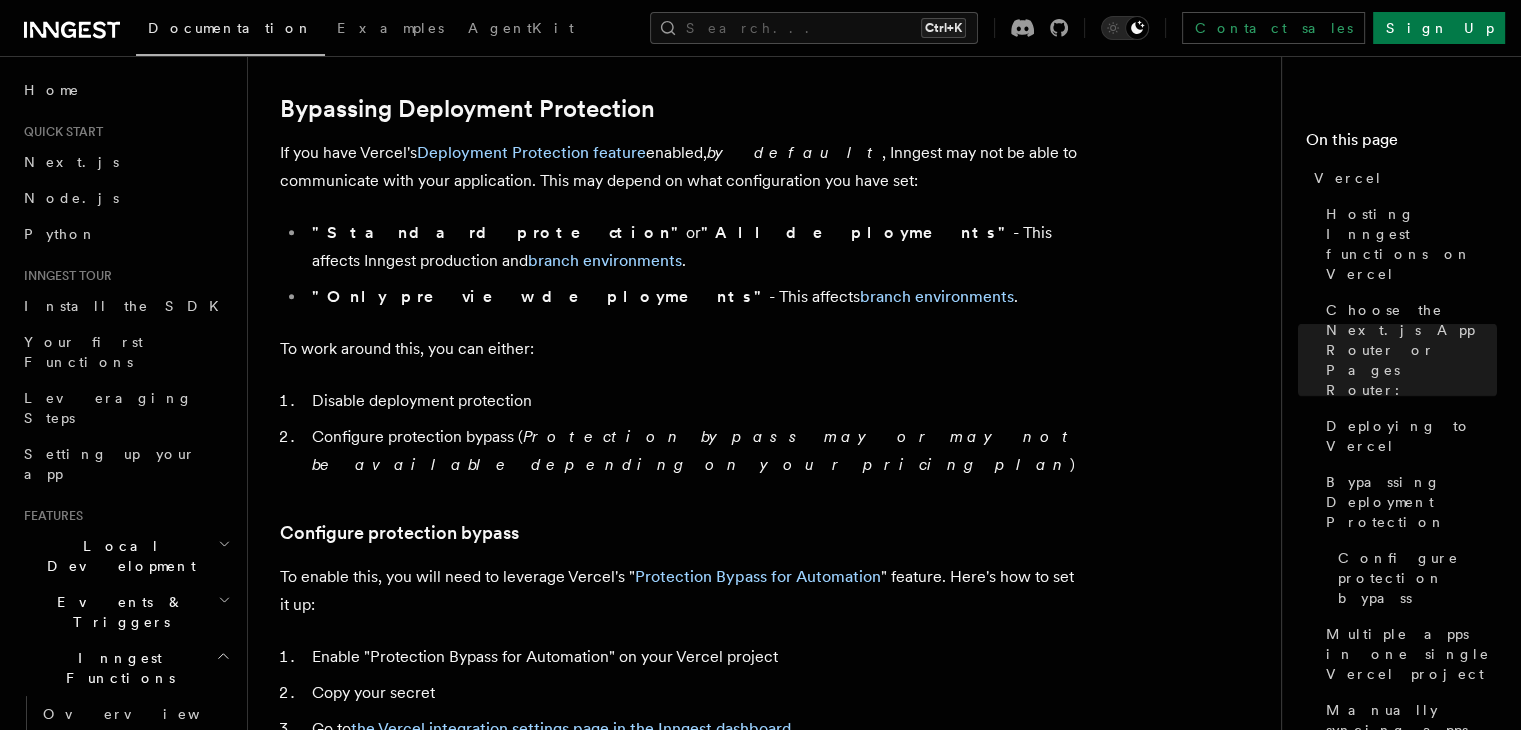 click on "Platform Deployment Cloud Providers Setup Vercel
Inngest enables you to host your functions on Vercel using their  serverless functions platform . This allows you to deploy your Inngest functions right alongside your existing website and API functions running on Vercel.
Inngest will call your functions securely via HTTP request on-demand, whether triggered by an event or on a schedule in the case of cron jobs.
Hosting Inngest functions on Vercel
After you've written your functions using  Next.js  or Vercel's  Express-like  functions within your project, you need to serve them via the  serve  handler. Using the  serve  handler, create a Vercel/Next.js function at the  /api/inngest  endpoint. Here's an example in a Next.js app:
Choose the Next.js App Router or Pages Router:
Next.js - App Router Next.js - Pages Router Copy Copied import  { serve }  from   "inngest/next" ;
import  { client }  from   "../../inngest/client" ;
import  { firstFunction ,  anotherFunction }  from   ;
export   const" at bounding box center [772, 693] 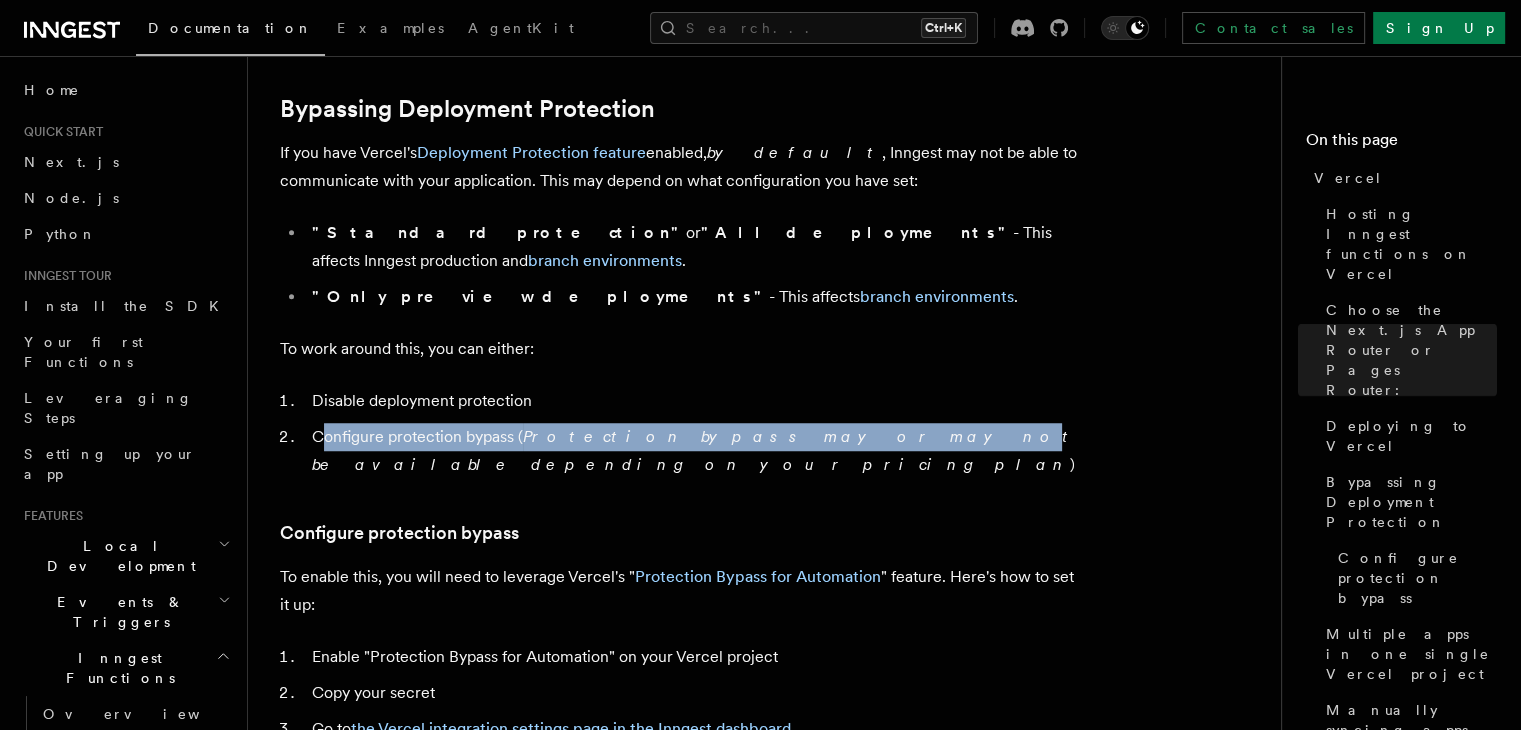 drag, startPoint x: 323, startPoint y: 407, endPoint x: 772, endPoint y: 402, distance: 449.02783 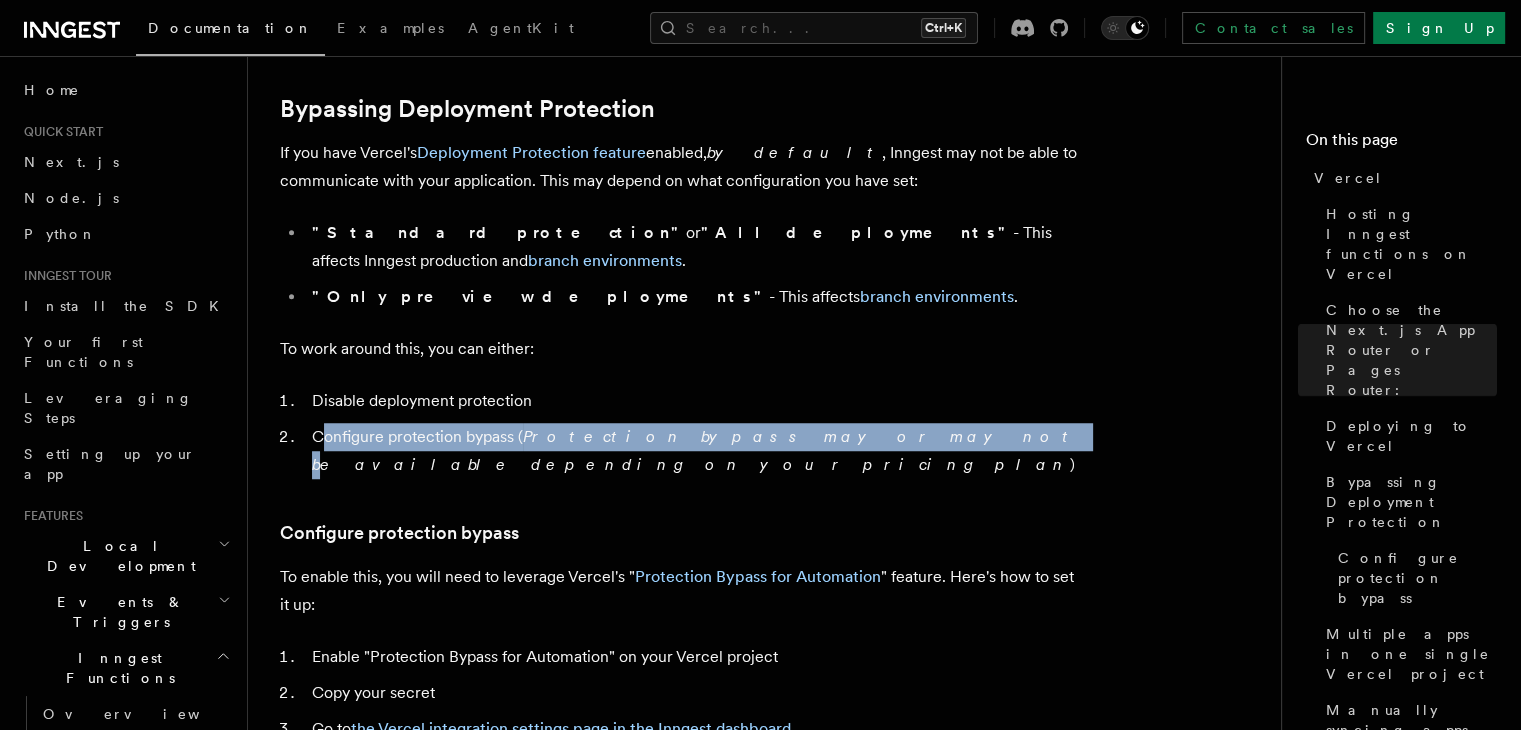 click on "Protection bypass may or may not be available depending on your pricing plan" at bounding box center (694, 450) 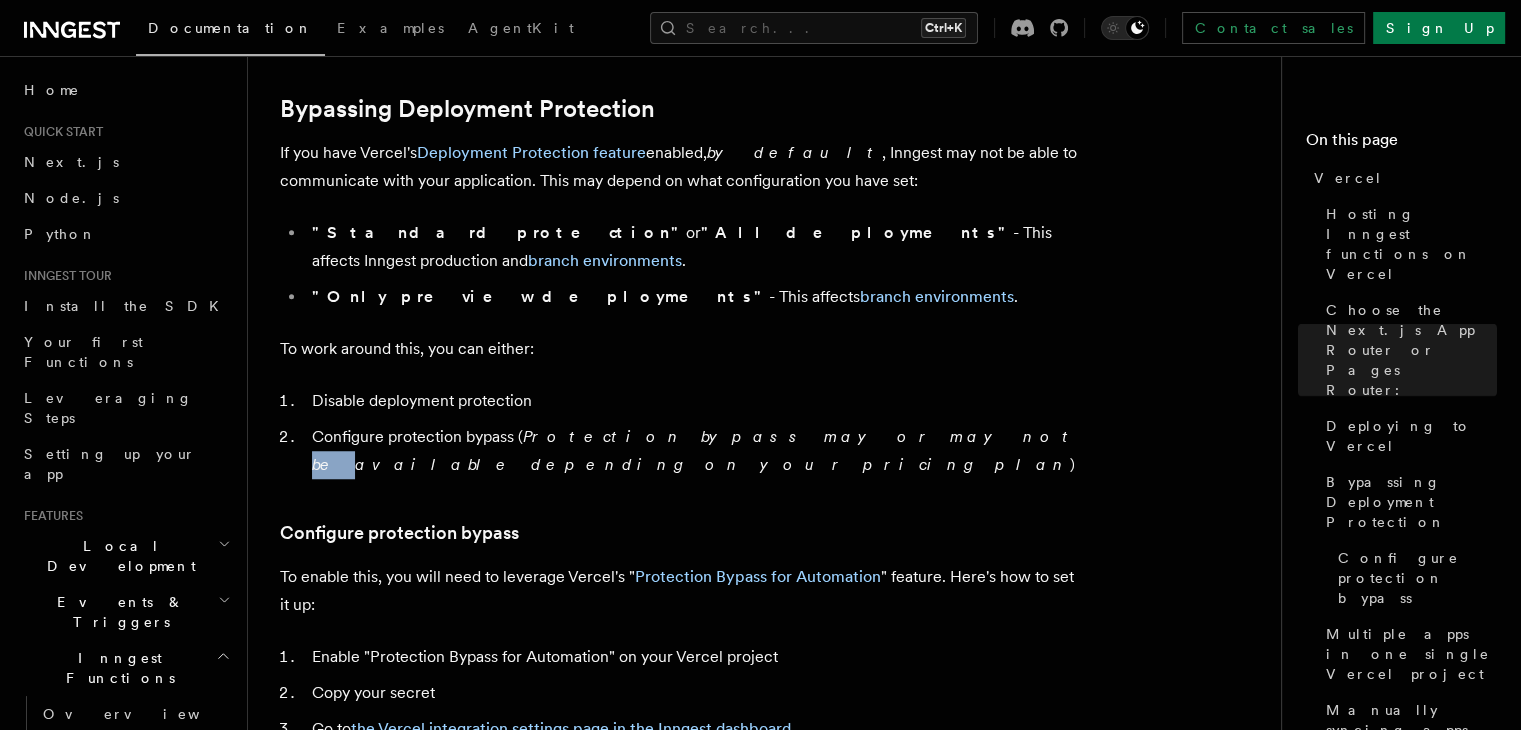 click on "Protection bypass may or may not be available depending on your pricing plan" at bounding box center [694, 450] 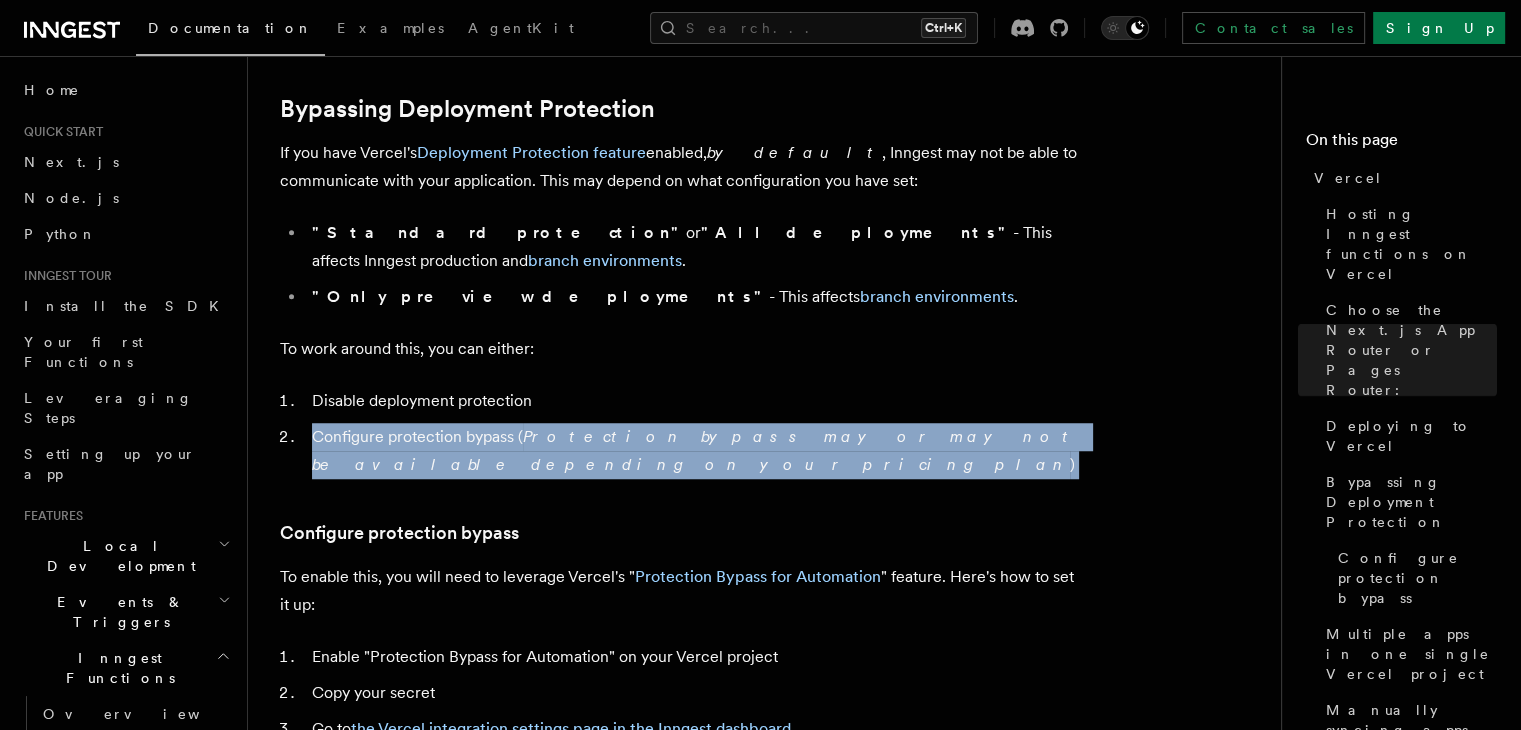 click on "Protection bypass may or may not be available depending on your pricing plan" at bounding box center (694, 450) 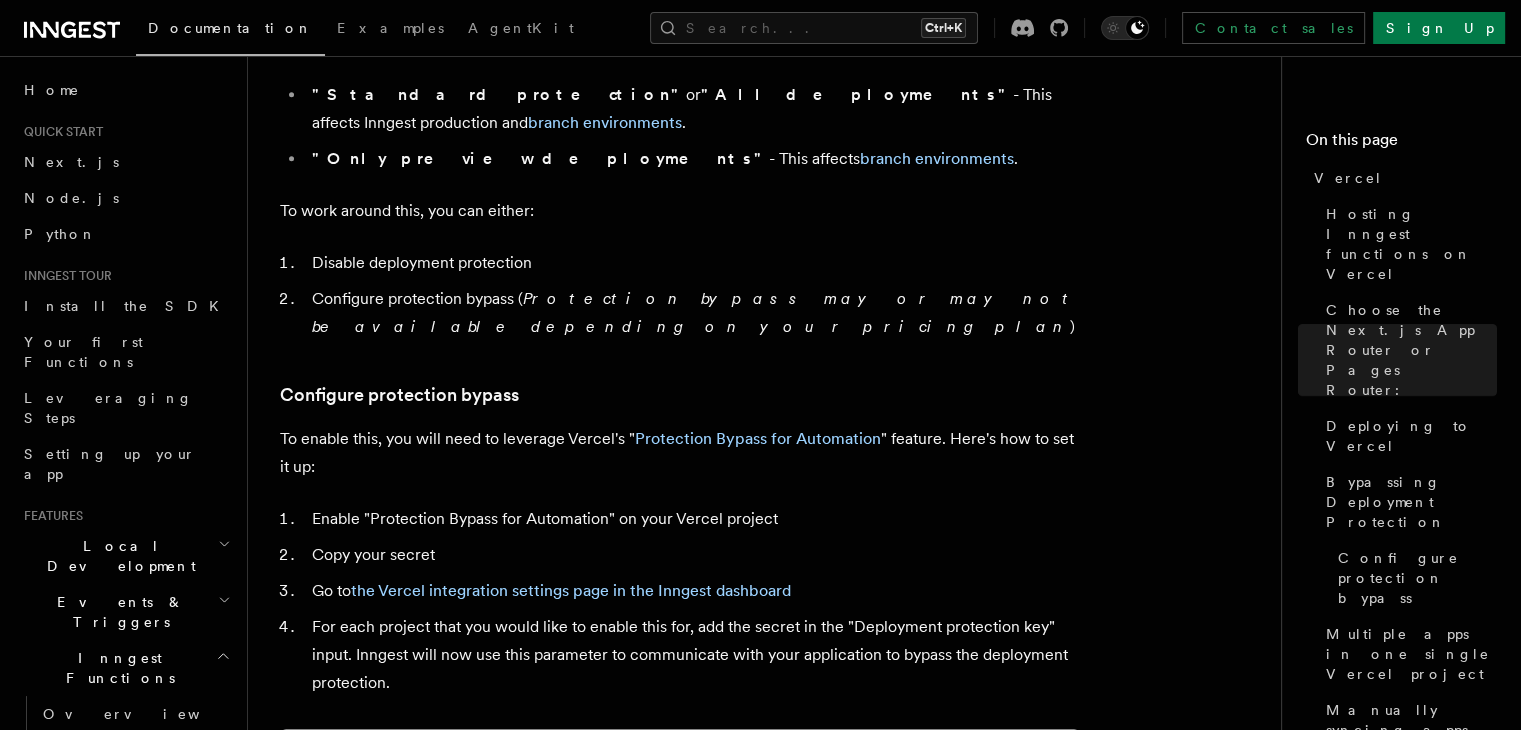 scroll, scrollTop: 1617, scrollLeft: 0, axis: vertical 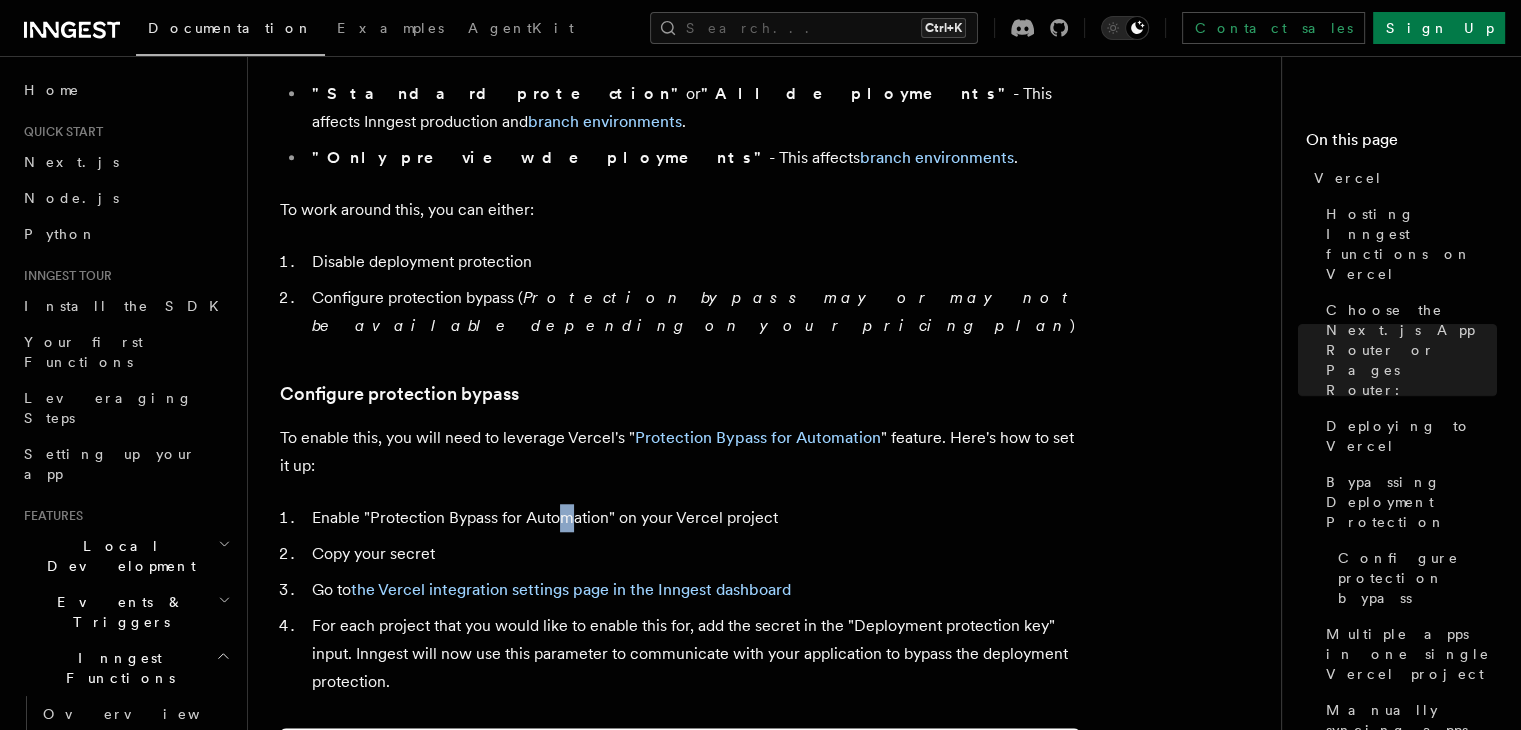 drag, startPoint x: 705, startPoint y: 380, endPoint x: 568, endPoint y: 460, distance: 158.64742 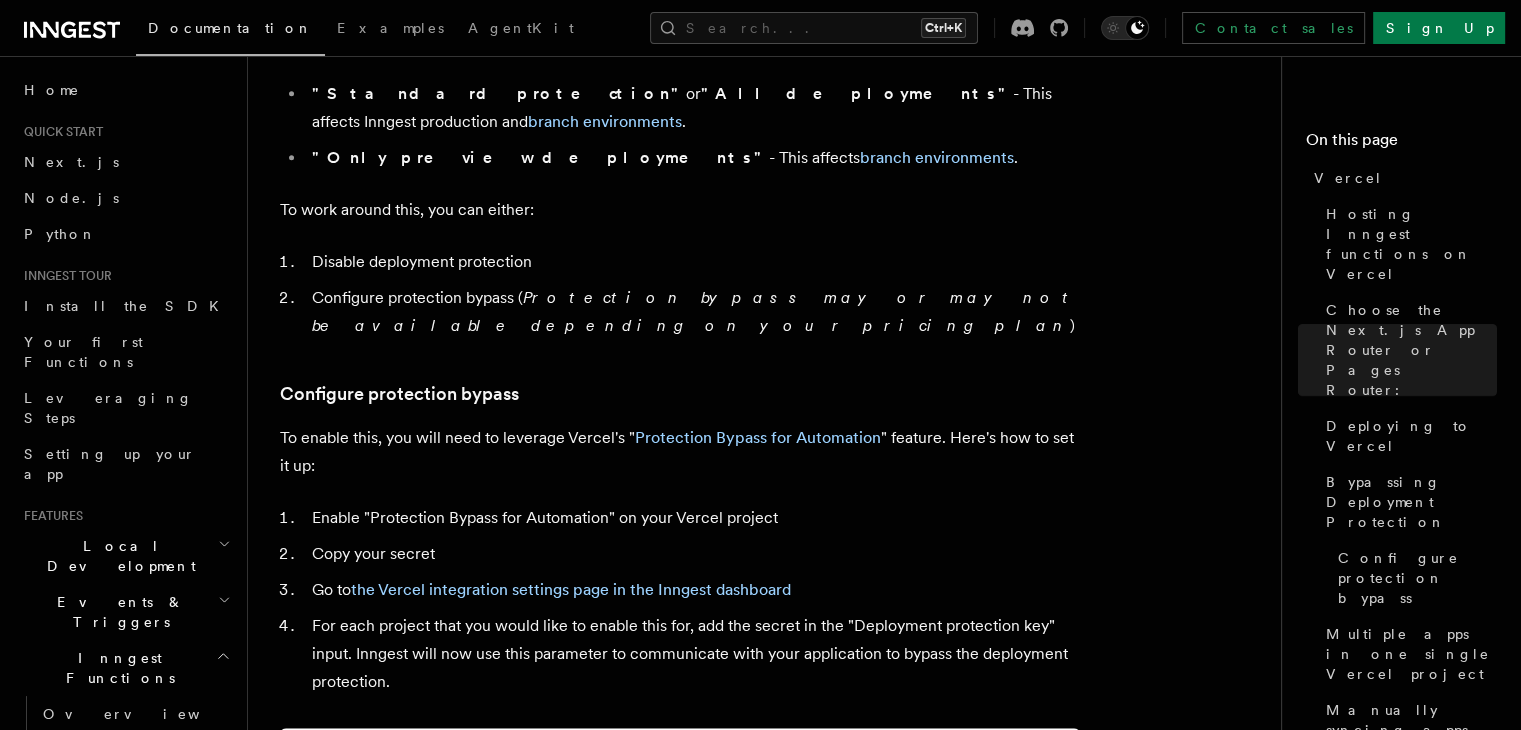click on "Copy your secret" at bounding box center (693, 554) 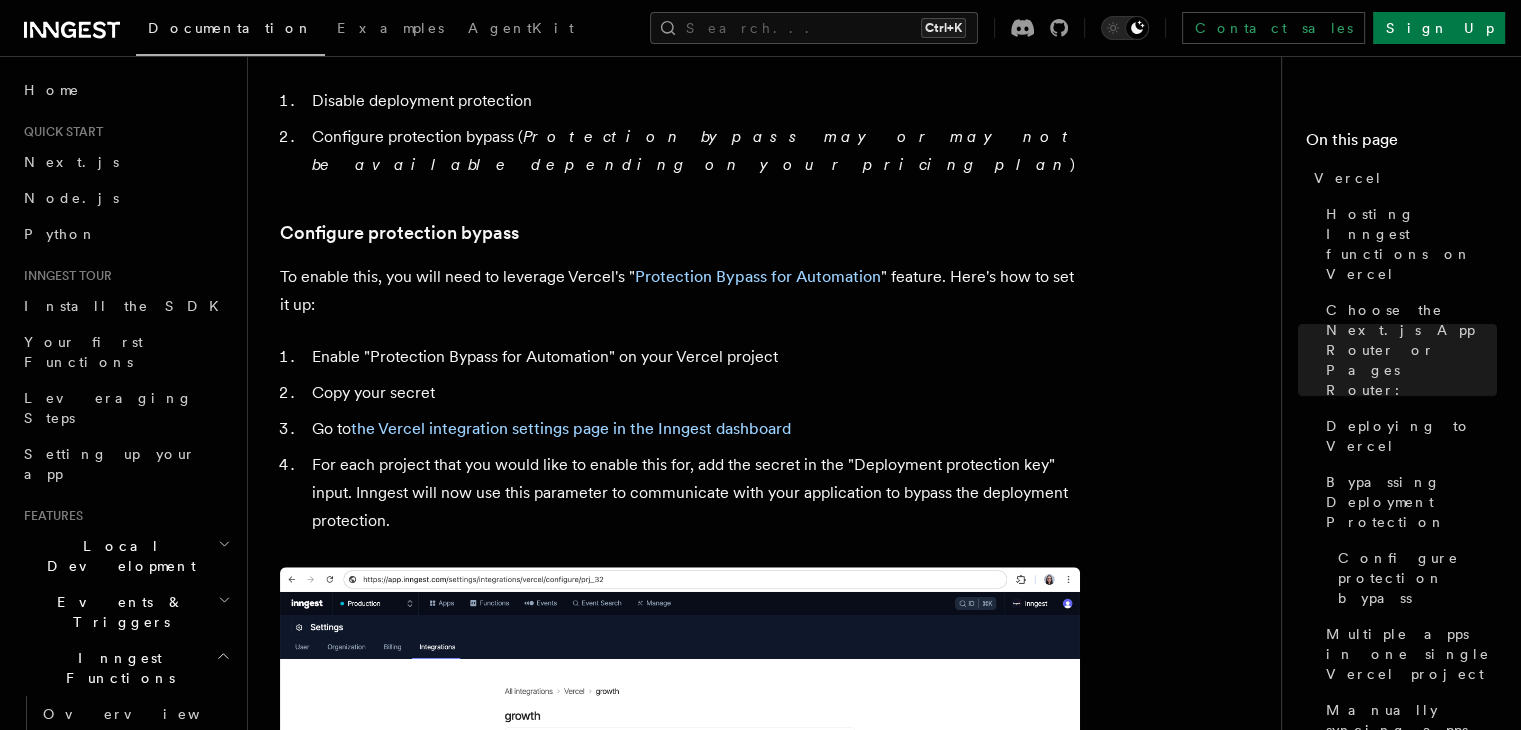 scroll, scrollTop: 1789, scrollLeft: 0, axis: vertical 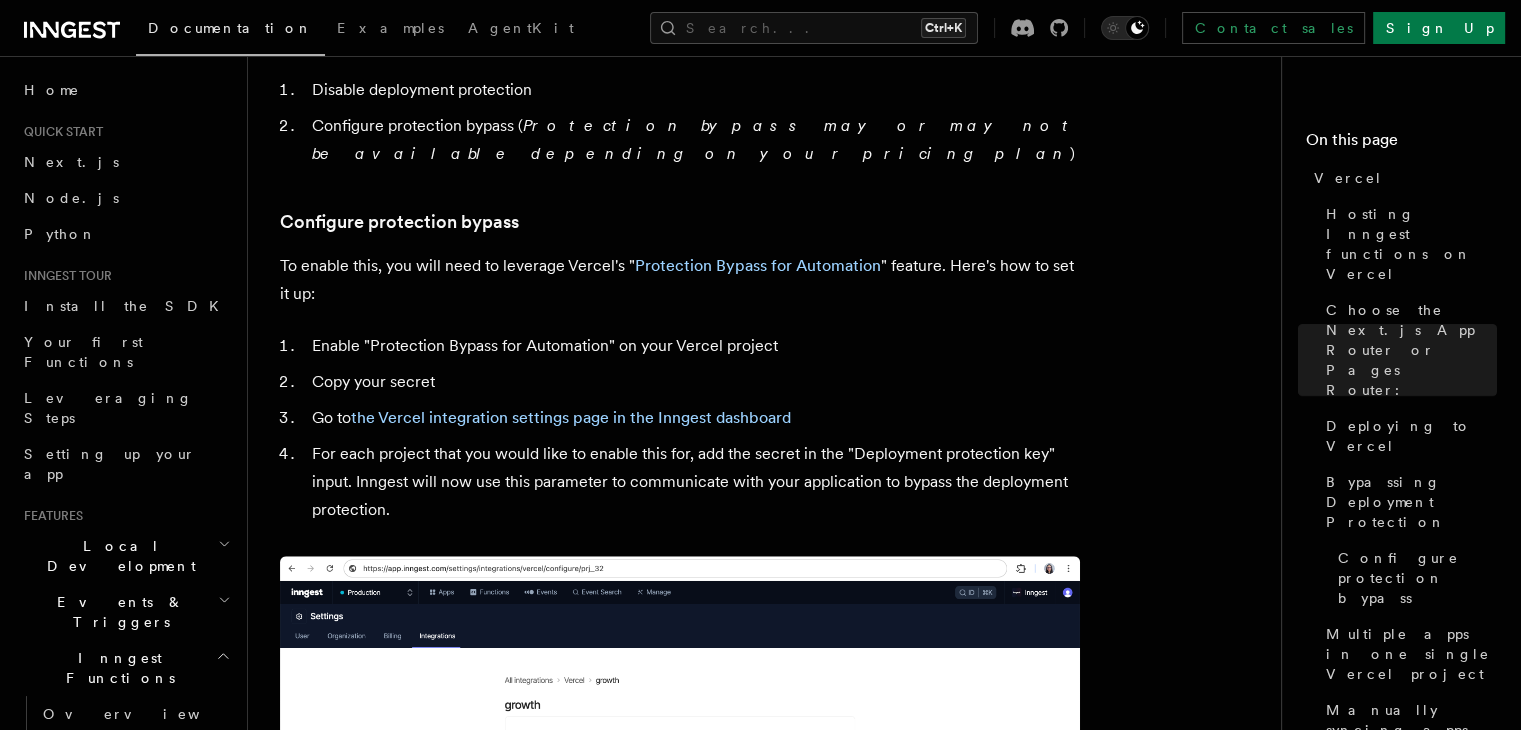 click on "For each project that you would like to enable this for, add the secret in the "Deployment protection key" input. Inngest will now use this parameter to communicate with your application to bypass the deployment protection." at bounding box center [693, 482] 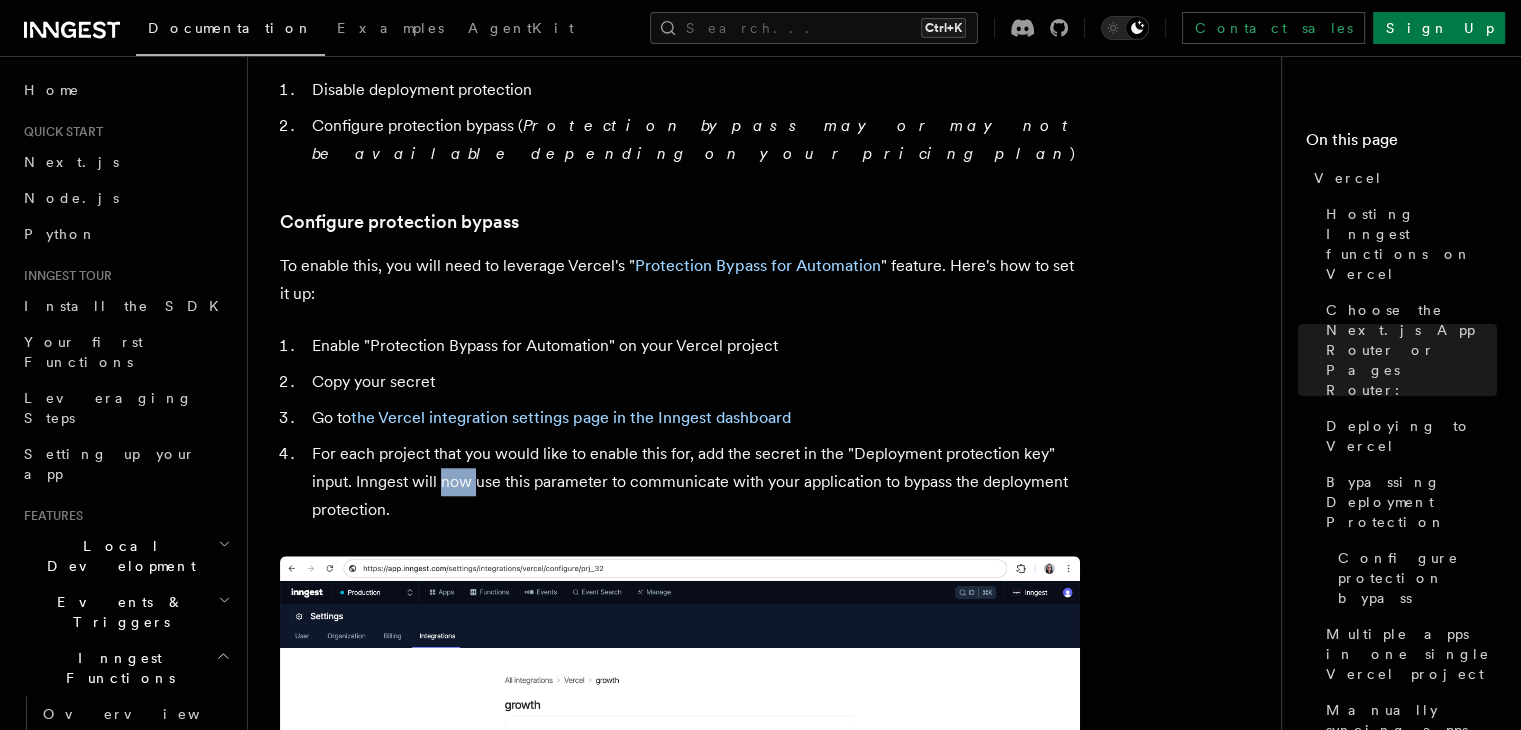 click on "For each project that you would like to enable this for, add the secret in the "Deployment protection key" input. Inngest will now use this parameter to communicate with your application to bypass the deployment protection." at bounding box center [693, 482] 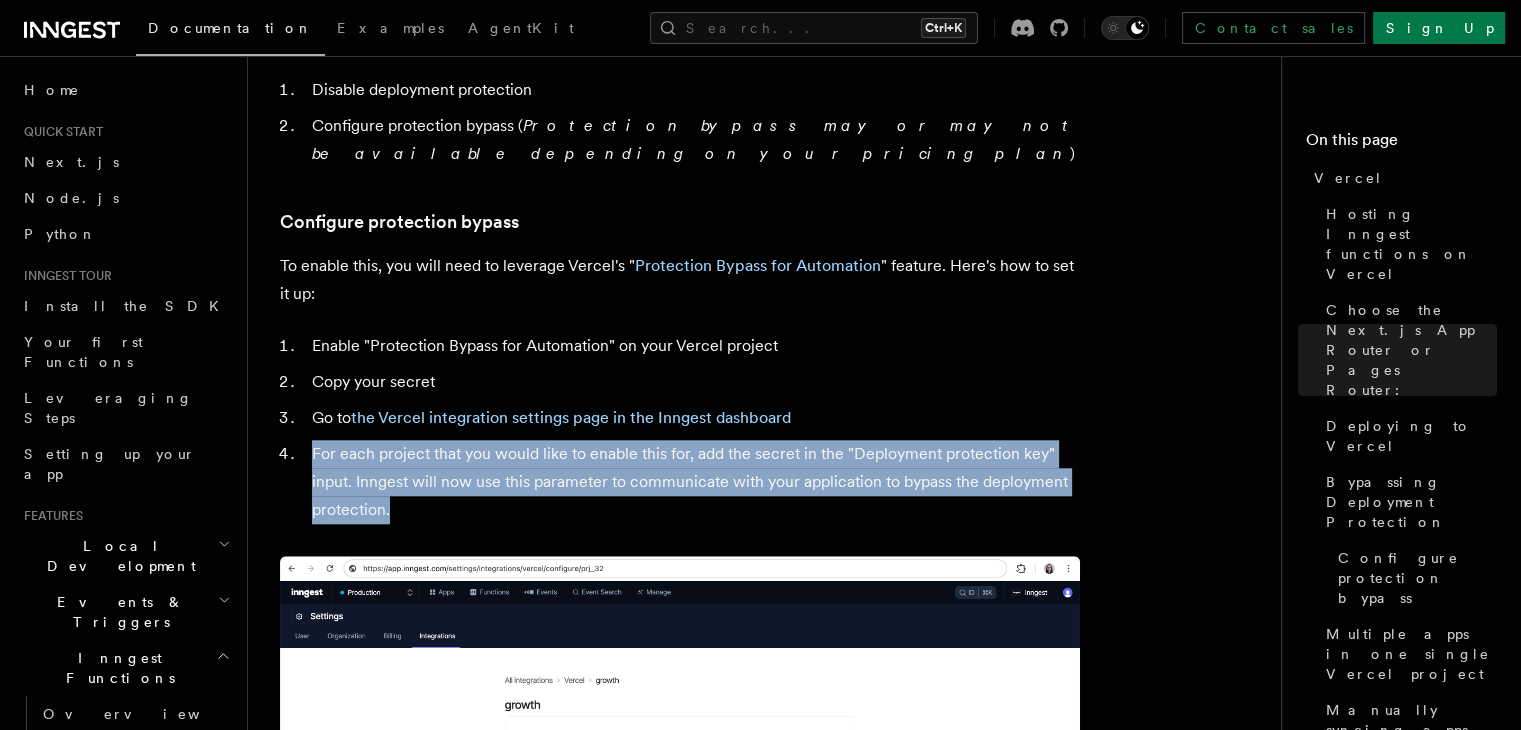click on "For each project that you would like to enable this for, add the secret in the "Deployment protection key" input. Inngest will now use this parameter to communicate with your application to bypass the deployment protection." at bounding box center [693, 482] 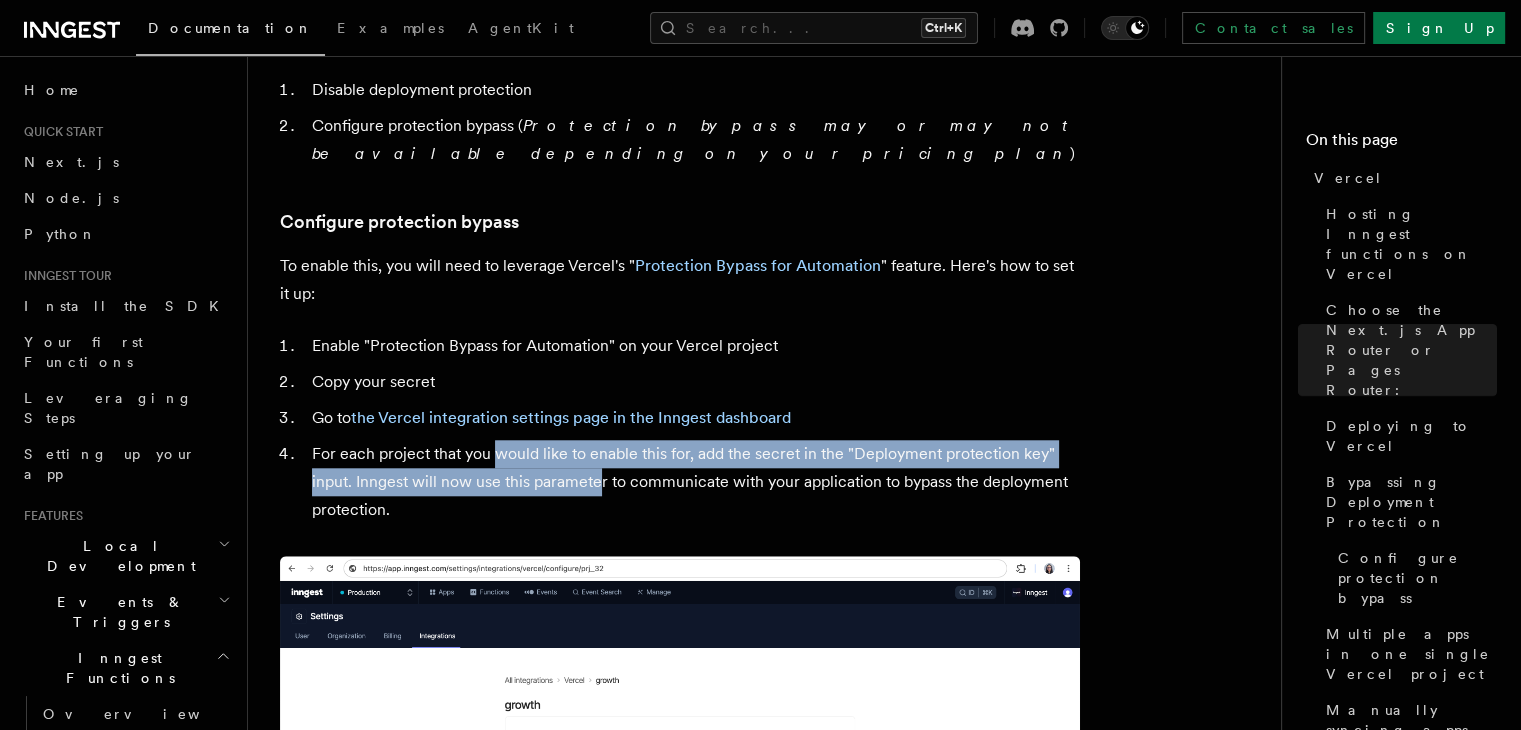 drag, startPoint x: 491, startPoint y: 399, endPoint x: 608, endPoint y: 433, distance: 121.84006 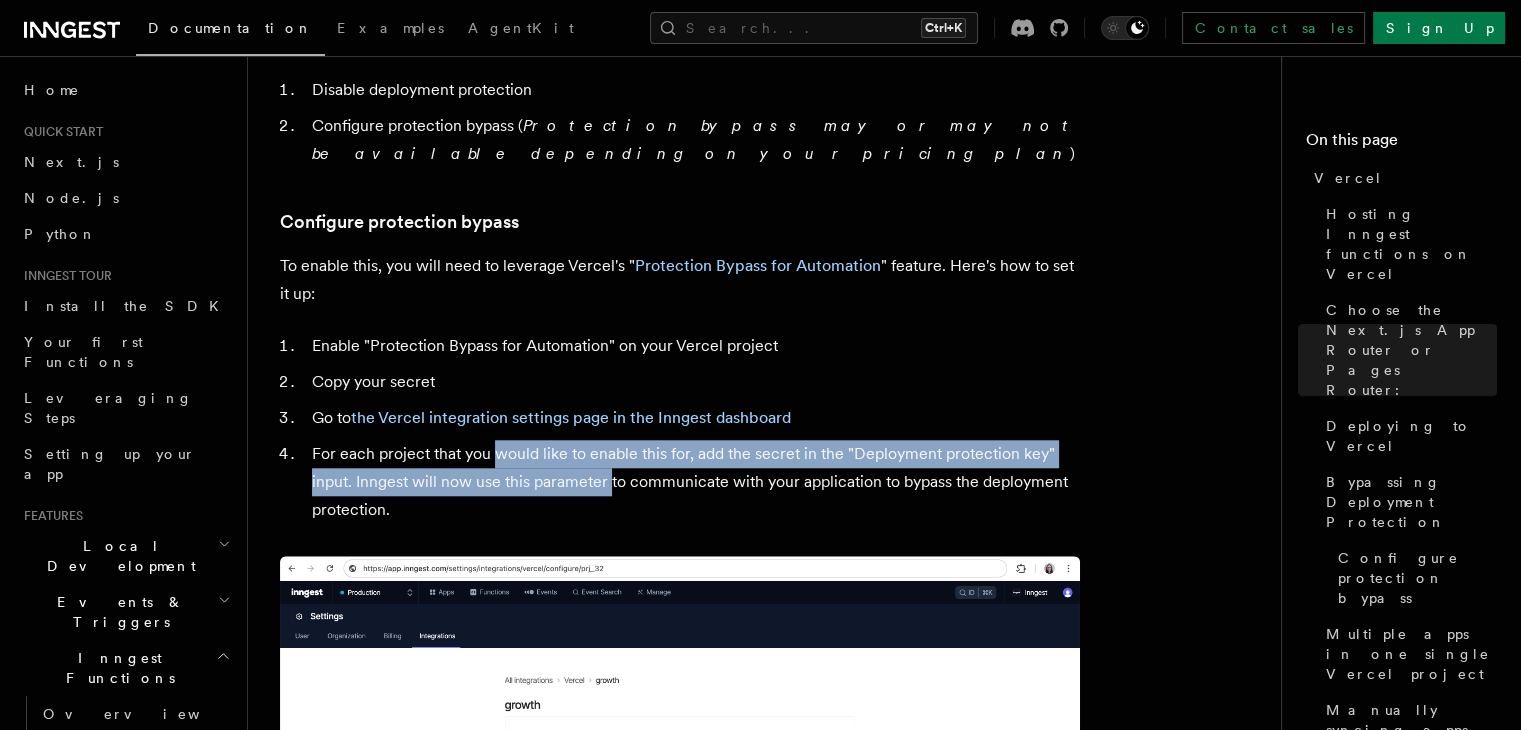 click on "For each project that you would like to enable this for, add the secret in the "Deployment protection key" input. Inngest will now use this parameter to communicate with your application to bypass the deployment protection." at bounding box center (693, 482) 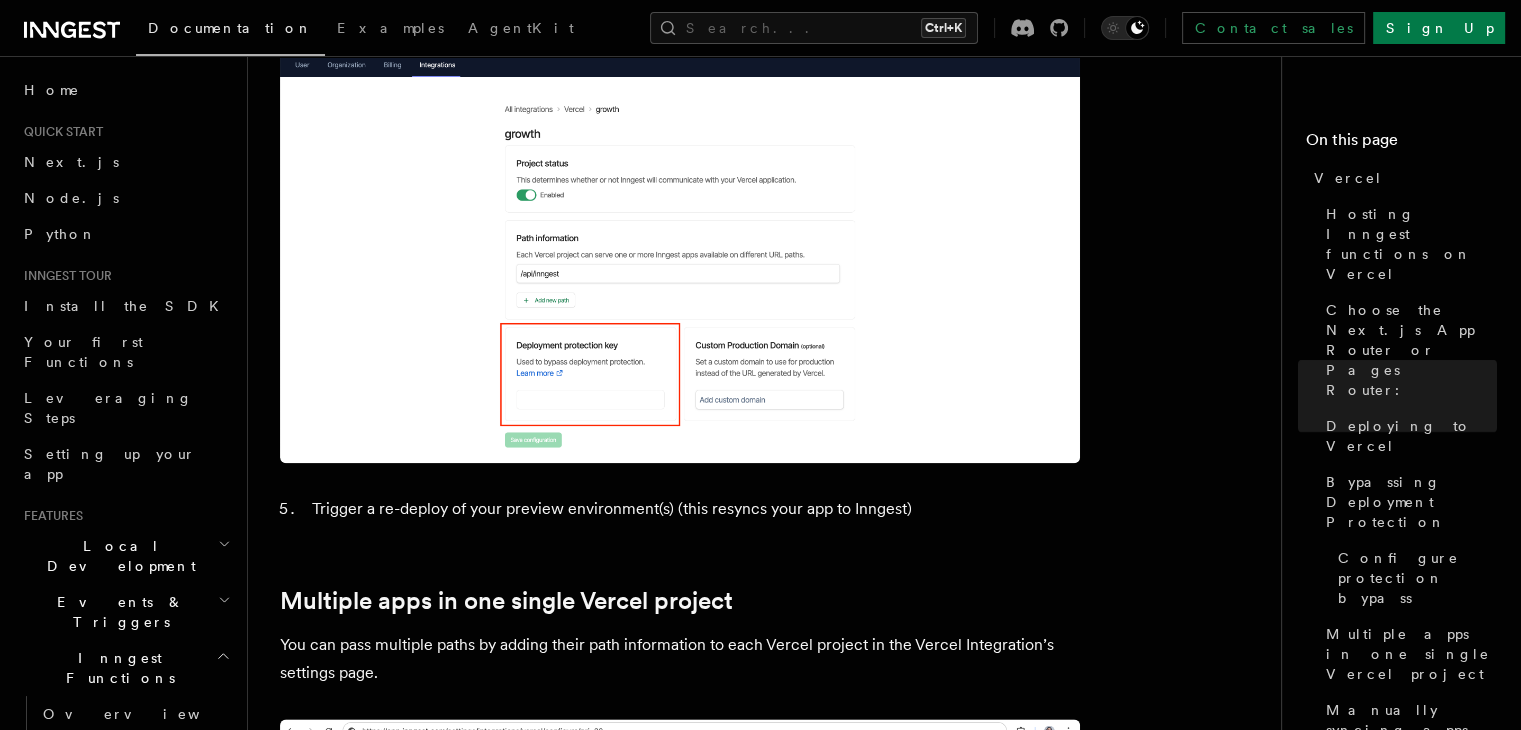 scroll, scrollTop: 2361, scrollLeft: 0, axis: vertical 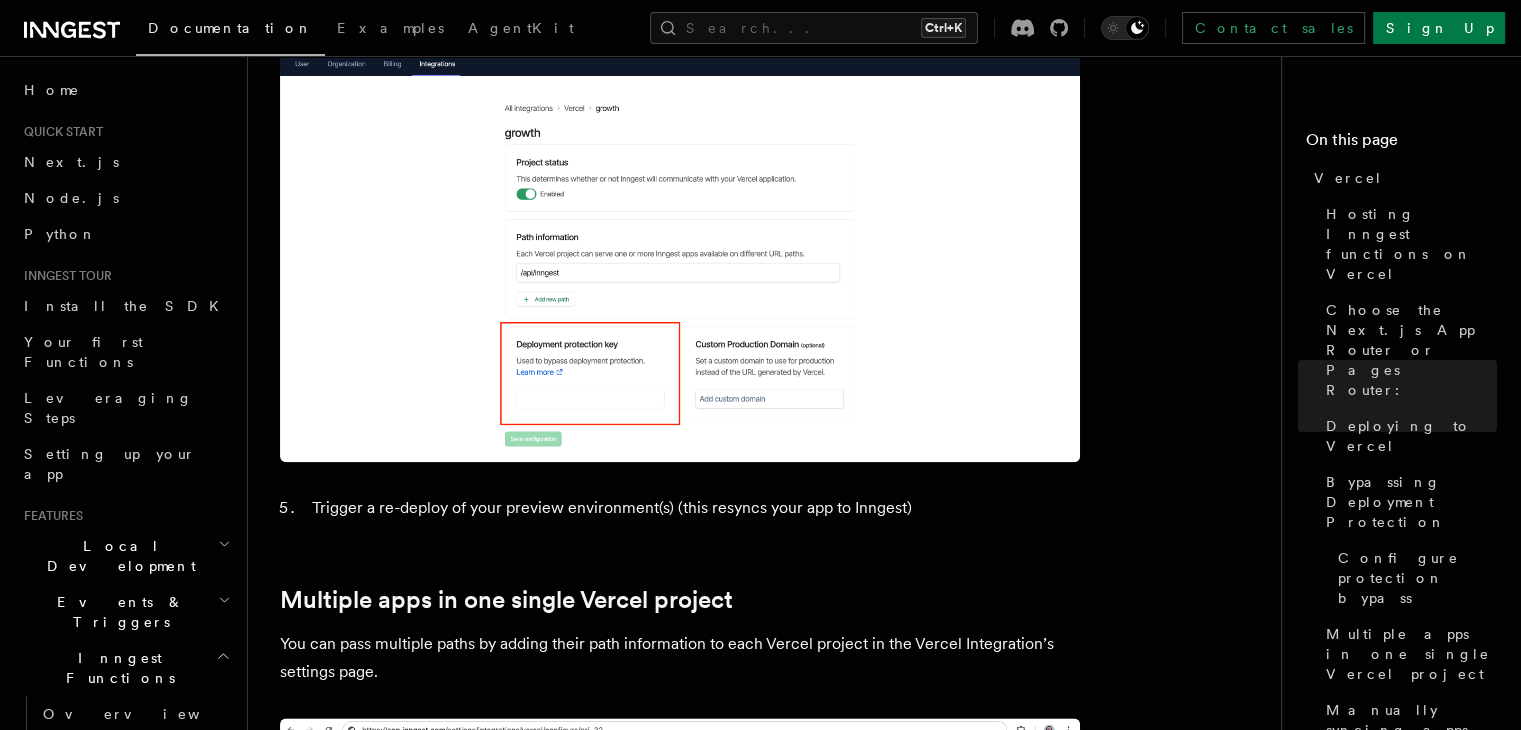 click on "Trigger a re-deploy of your preview environment(s) (this resyncs your app to Inngest)" at bounding box center [693, 508] 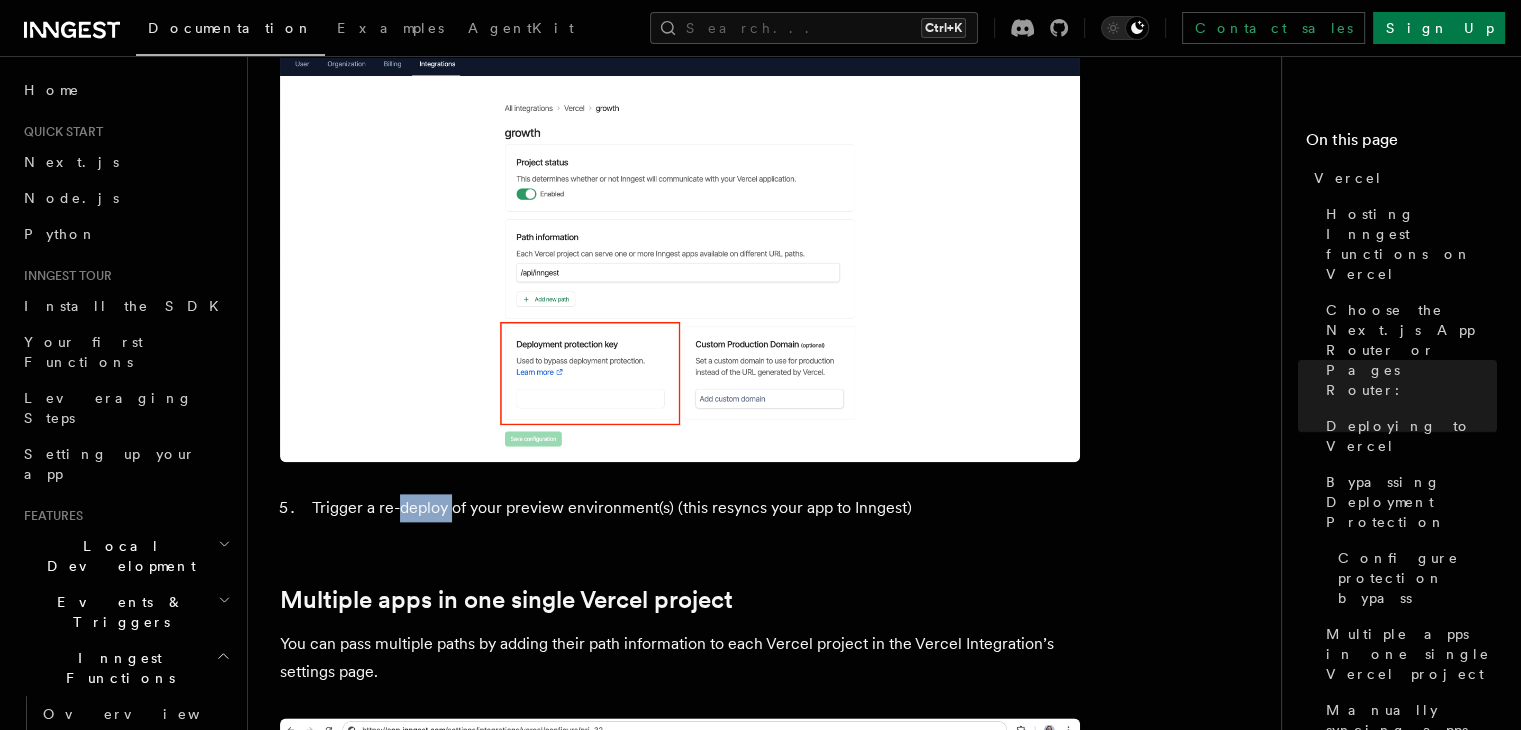 click on "Trigger a re-deploy of your preview environment(s) (this resyncs your app to Inngest)" at bounding box center [693, 508] 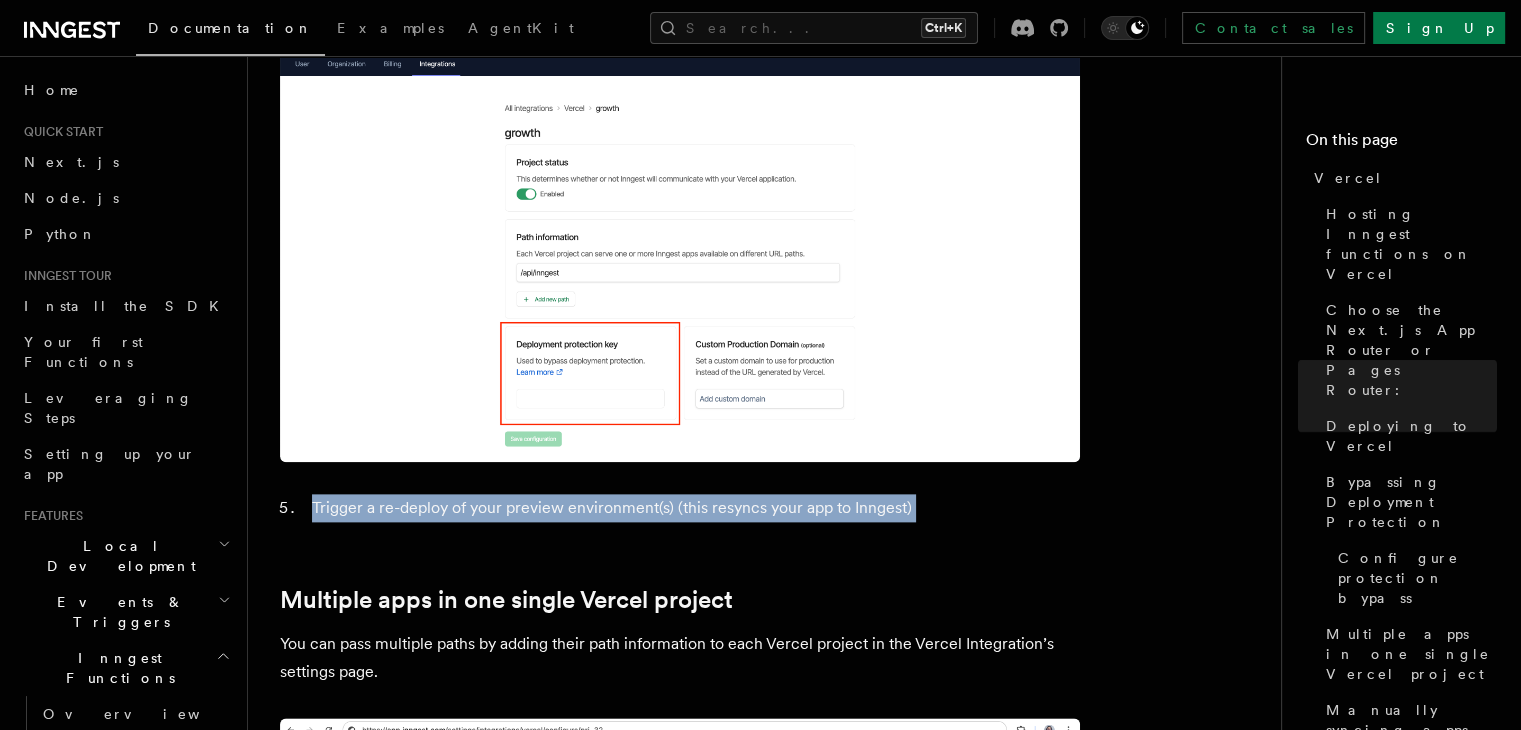 click on "Trigger a re-deploy of your preview environment(s) (this resyncs your app to Inngest)" at bounding box center [693, 508] 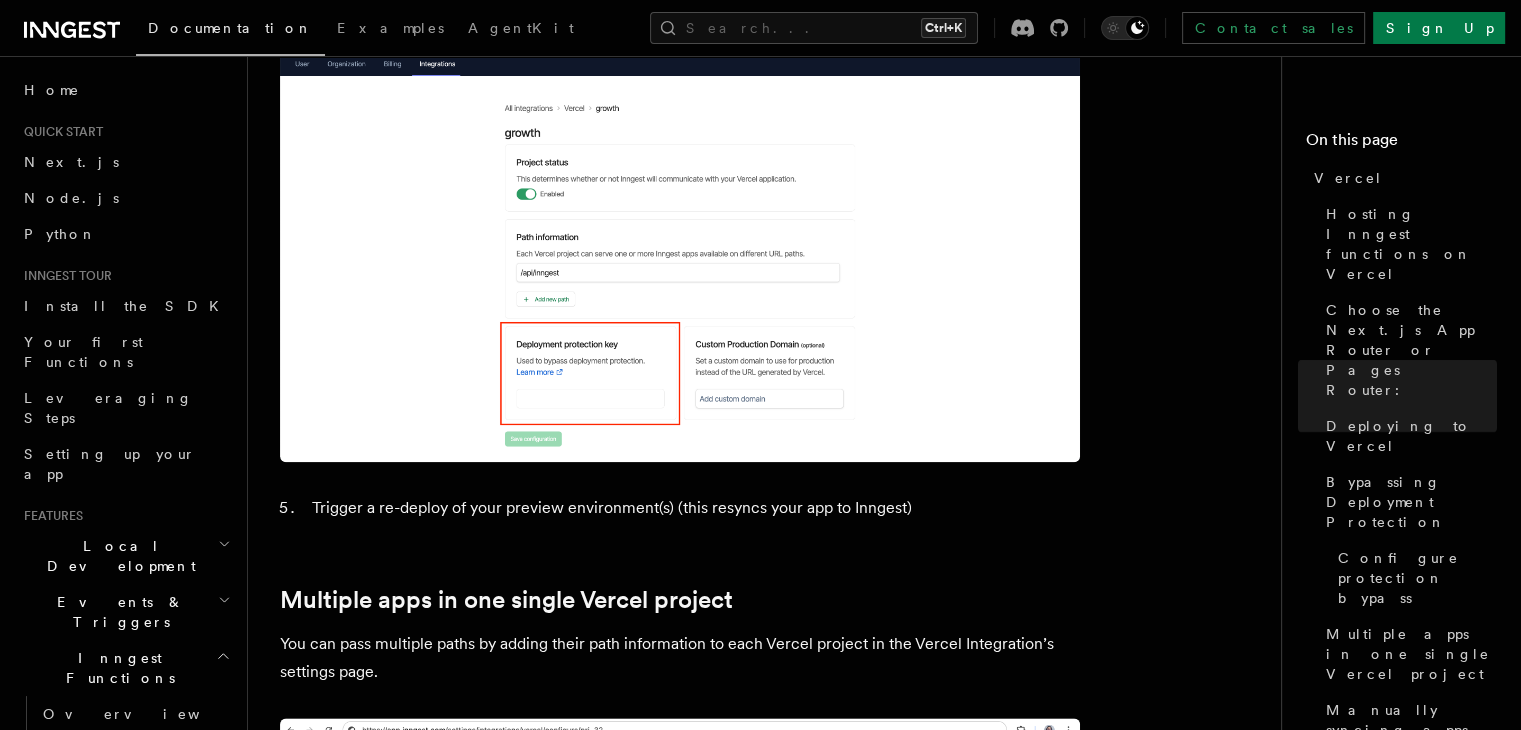 click on "Platform Deployment Cloud Providers Setup Vercel
Inngest enables you to host your functions on Vercel using their  serverless functions platform . This allows you to deploy your Inngest functions right alongside your existing website and API functions running on Vercel.
Inngest will call your functions securely via HTTP request on-demand, whether triggered by an event or on a schedule in the case of cron jobs.
Hosting Inngest functions on Vercel
After you've written your functions using  Next.js  or Vercel's  Express-like  functions within your project, you need to serve them via the  serve  handler. Using the  serve  handler, create a Vercel/Next.js function at the  /api/inngest  endpoint. Here's an example in a Next.js app:
Choose the Next.js App Router or Pages Router:
Next.js - App Router Next.js - Pages Router Copy Copied import  { serve }  from   "inngest/next" ;
import  { client }  from   "../../inngest/client" ;
import  { firstFunction ,  anotherFunction }  from   ;
export   const" at bounding box center [772, -190] 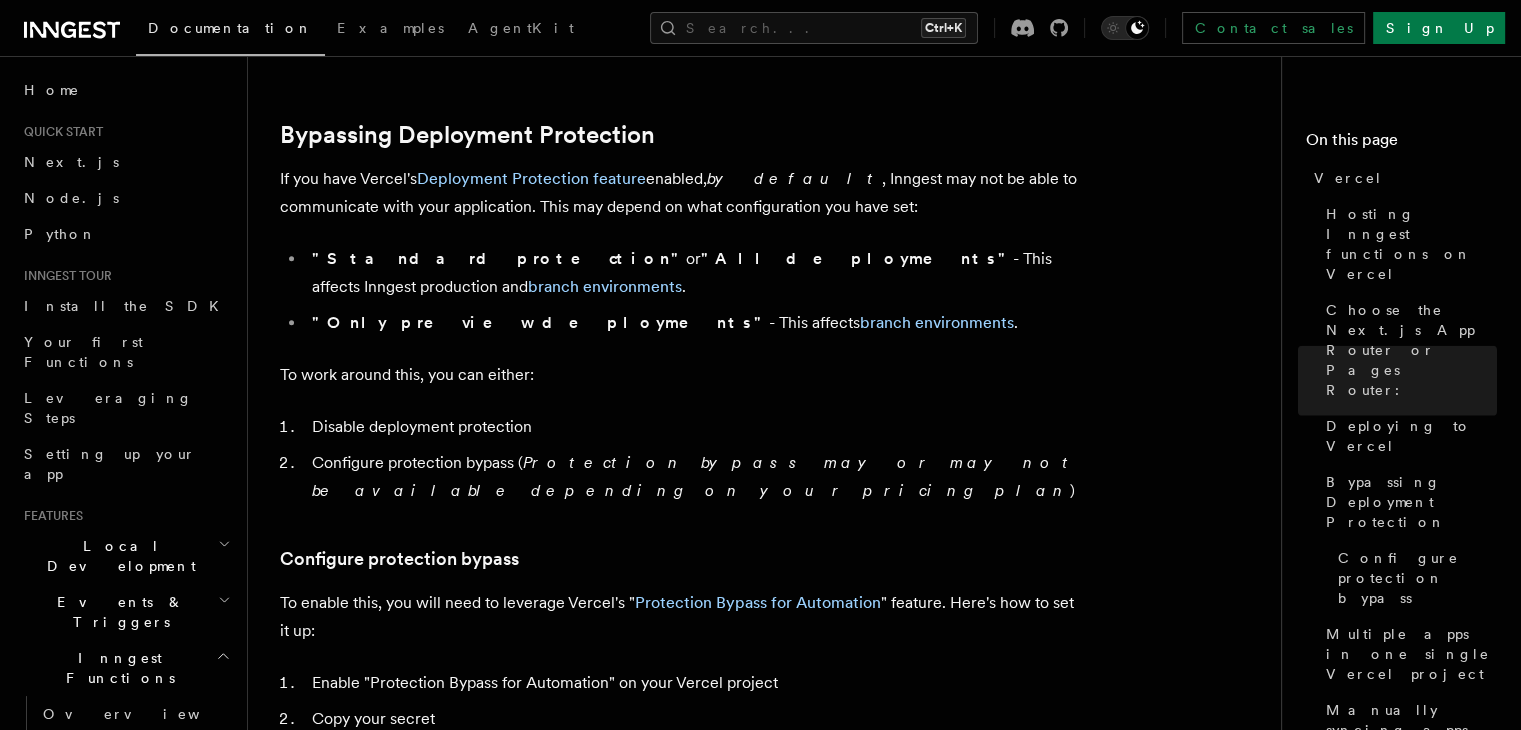 scroll, scrollTop: 1390, scrollLeft: 0, axis: vertical 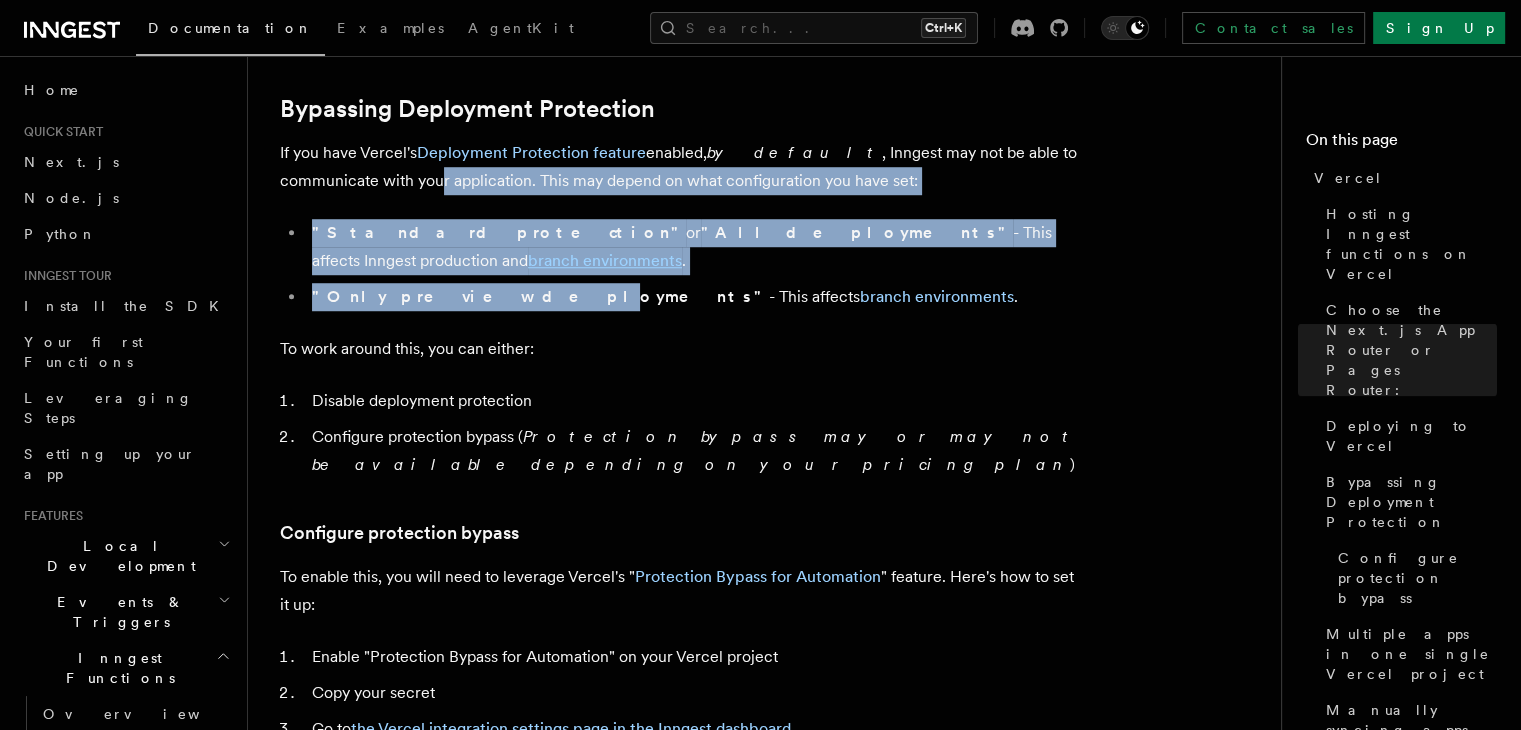 drag, startPoint x: 338, startPoint y: 185, endPoint x: 471, endPoint y: 258, distance: 151.71684 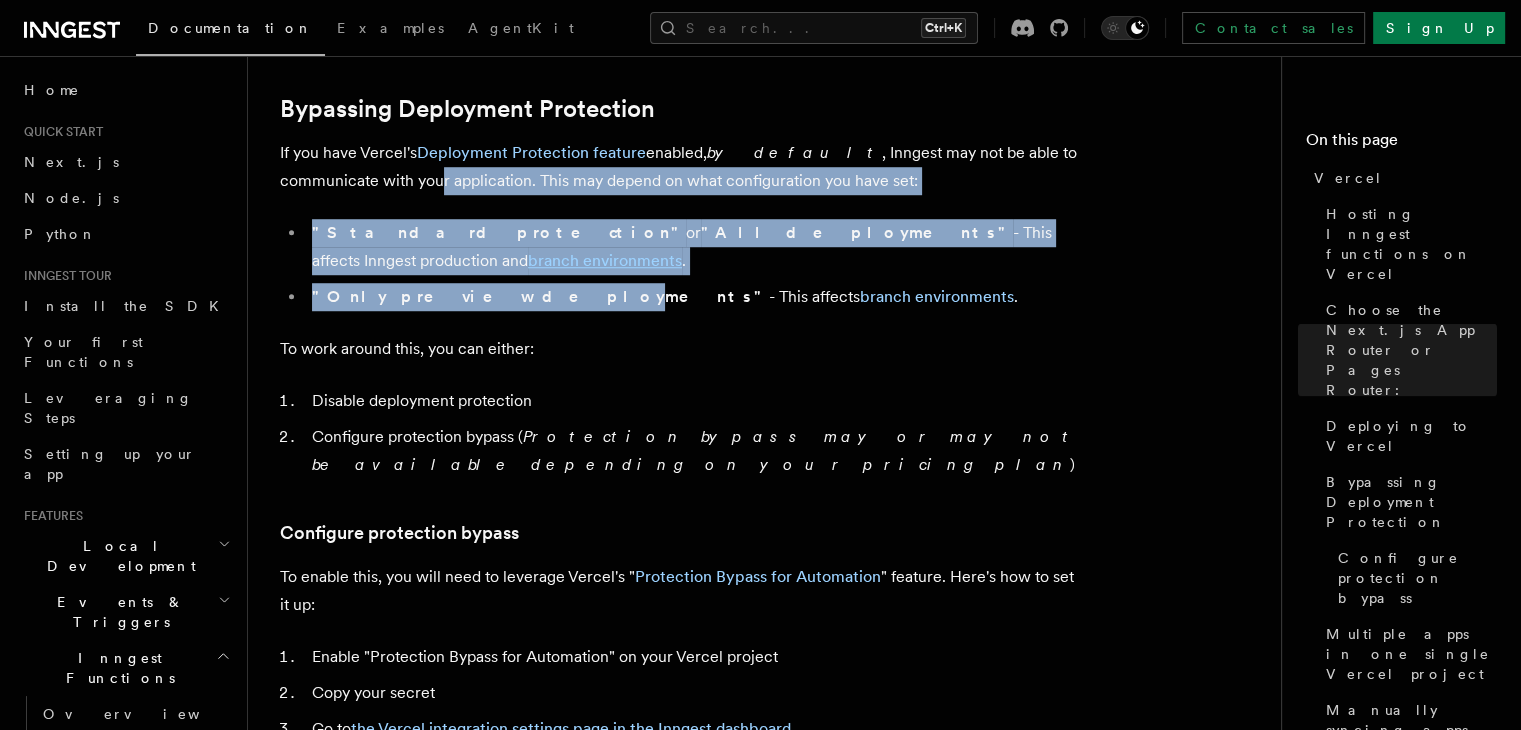 click on ""Only preview deployments"  - This affects  branch environments ." at bounding box center (693, 297) 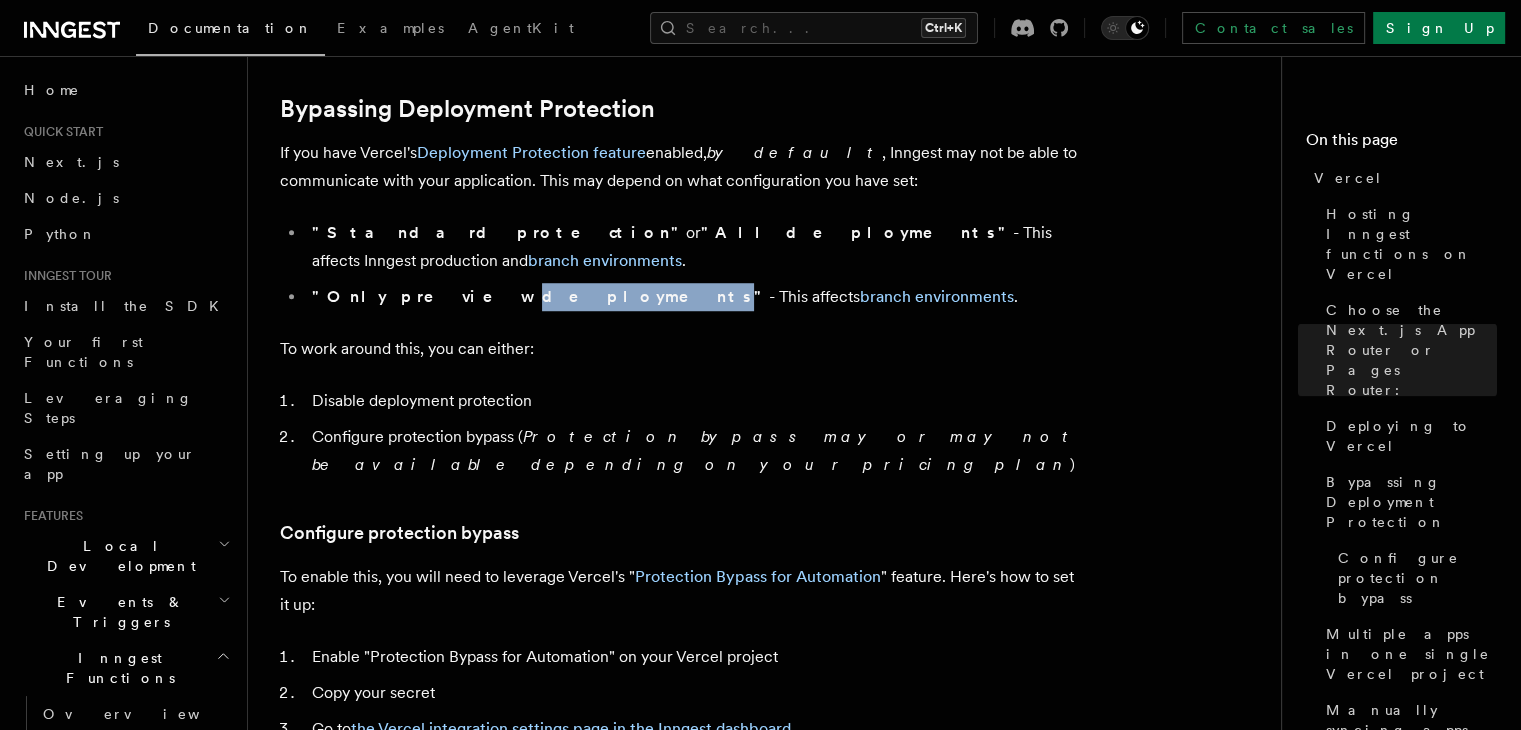 click on ""Only preview deployments"  - This affects  branch environments ." at bounding box center [693, 297] 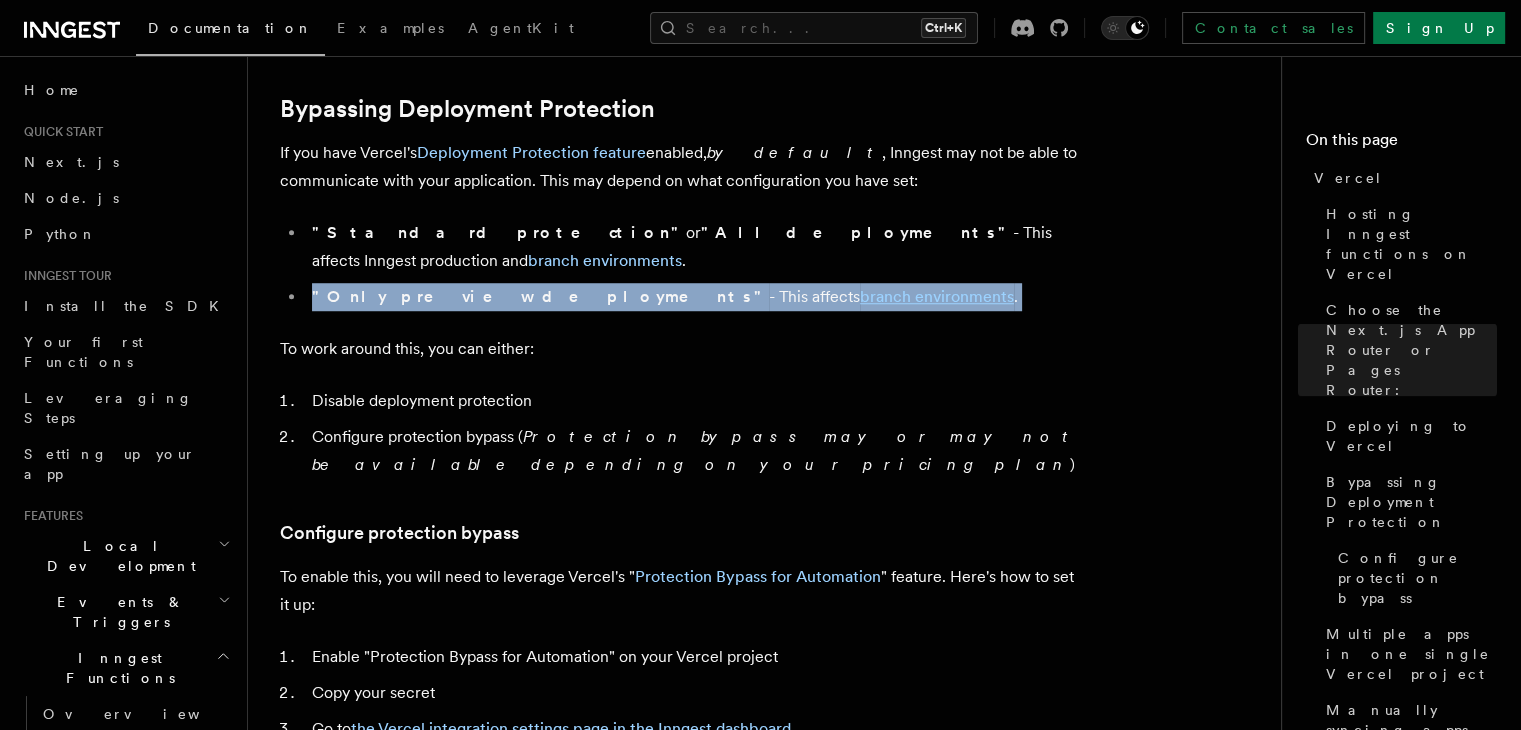 click on ""Only preview deployments"  - This affects  branch environments ." at bounding box center (693, 297) 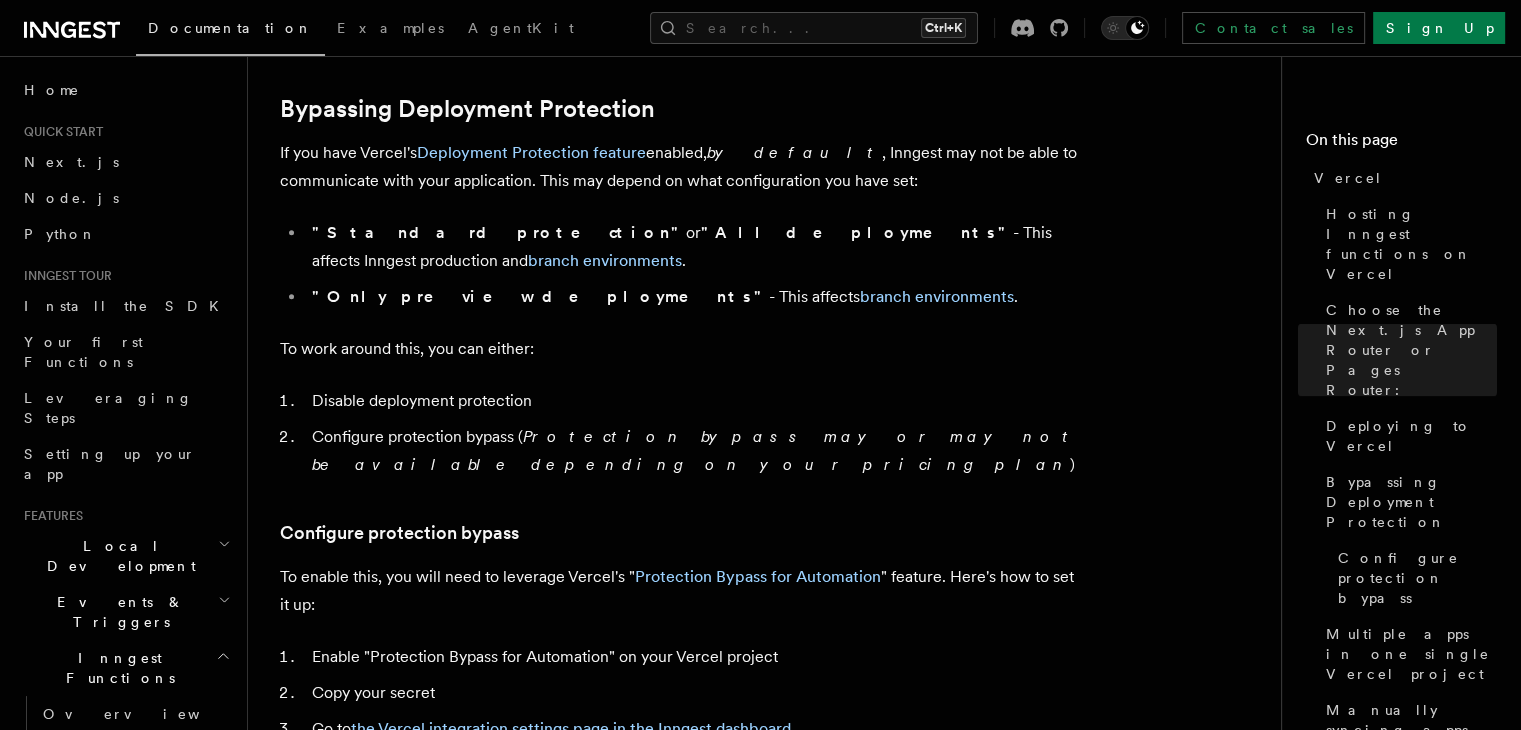click on "Configure protection bypass ( Protection bypass may or may not be available depending on your pricing plan )" at bounding box center (693, 451) 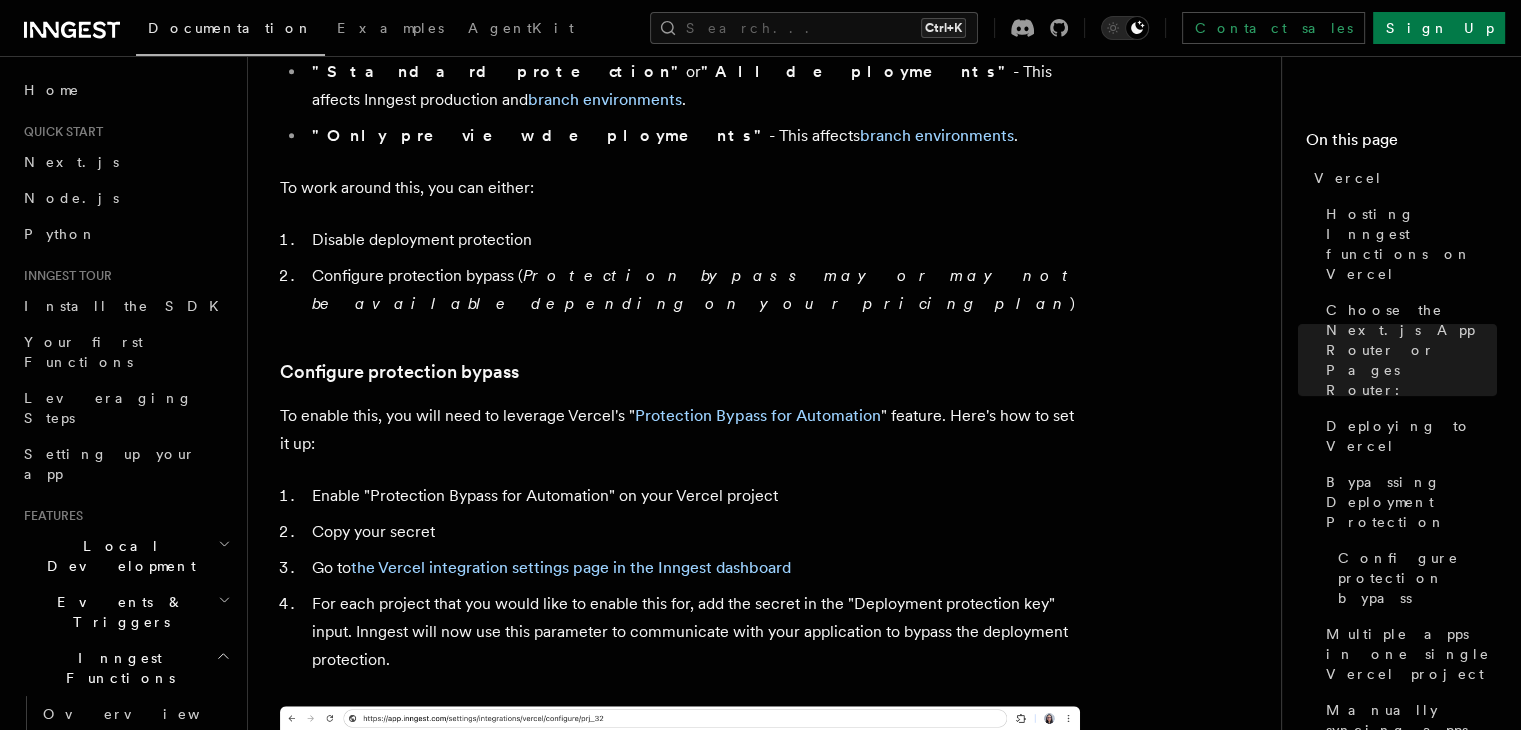 scroll, scrollTop: 1651, scrollLeft: 0, axis: vertical 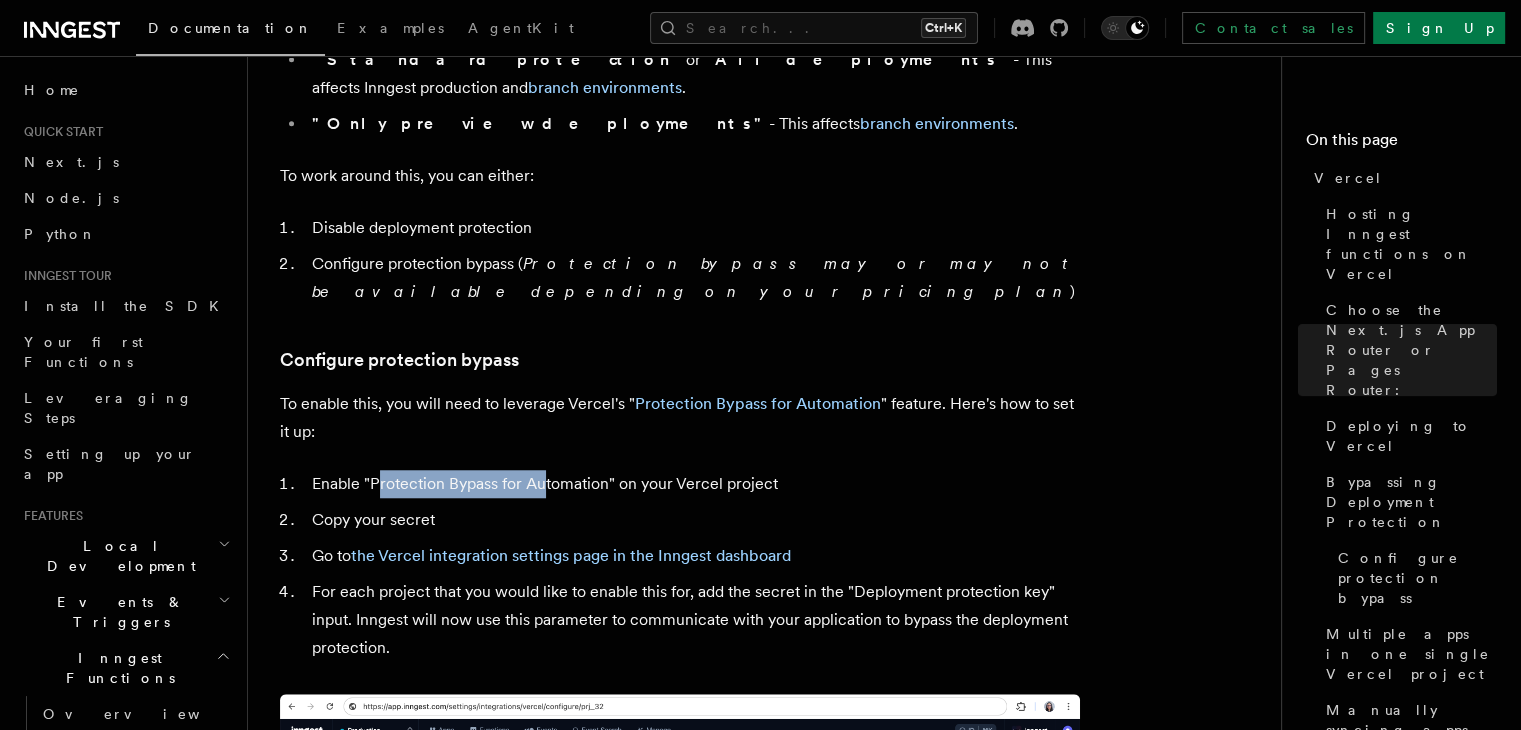 drag, startPoint x: 379, startPoint y: 406, endPoint x: 592, endPoint y: 410, distance: 213.03755 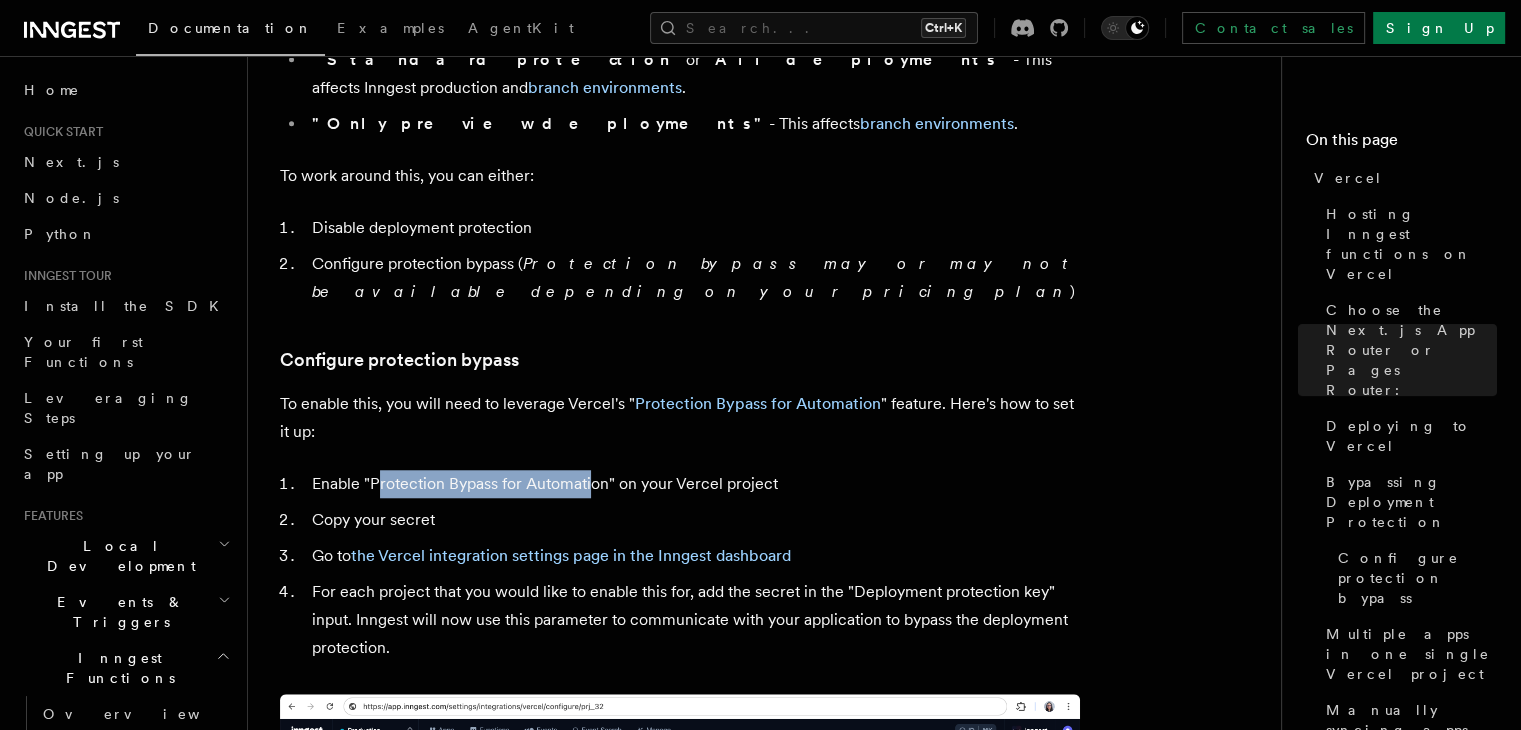 click on "Platform Deployment Cloud Providers Setup Vercel
Inngest enables you to host your functions on Vercel using their  serverless functions platform . This allows you to deploy your Inngest functions right alongside your existing website and API functions running on Vercel.
Inngest will call your functions securely via HTTP request on-demand, whether triggered by an event or on a schedule in the case of cron jobs.
Hosting Inngest functions on Vercel
After you've written your functions using  Next.js  or Vercel's  Express-like  functions within your project, you need to serve them via the  serve  handler. Using the  serve  handler, create a Vercel/Next.js function at the  /api/inngest  endpoint. Here's an example in a Next.js app:
Choose the Next.js App Router or Pages Router:
Next.js - App Router Next.js - Pages Router Copy Copied import  { serve }  from   "inngest/next" ;
import  { client }  from   "../../inngest/client" ;
import  { firstFunction ,  anotherFunction }  from   ;
export   const" at bounding box center (772, 520) 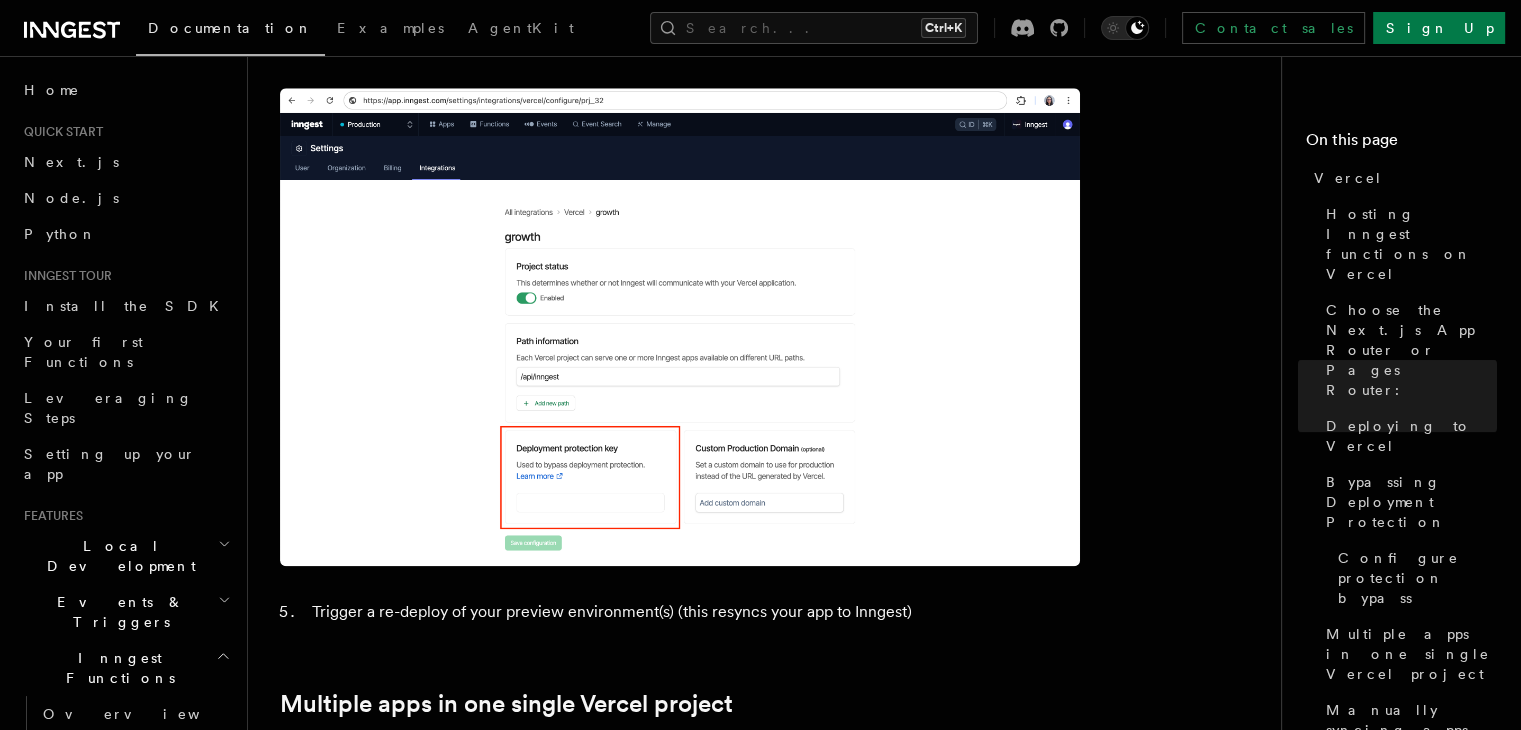 scroll, scrollTop: 2256, scrollLeft: 0, axis: vertical 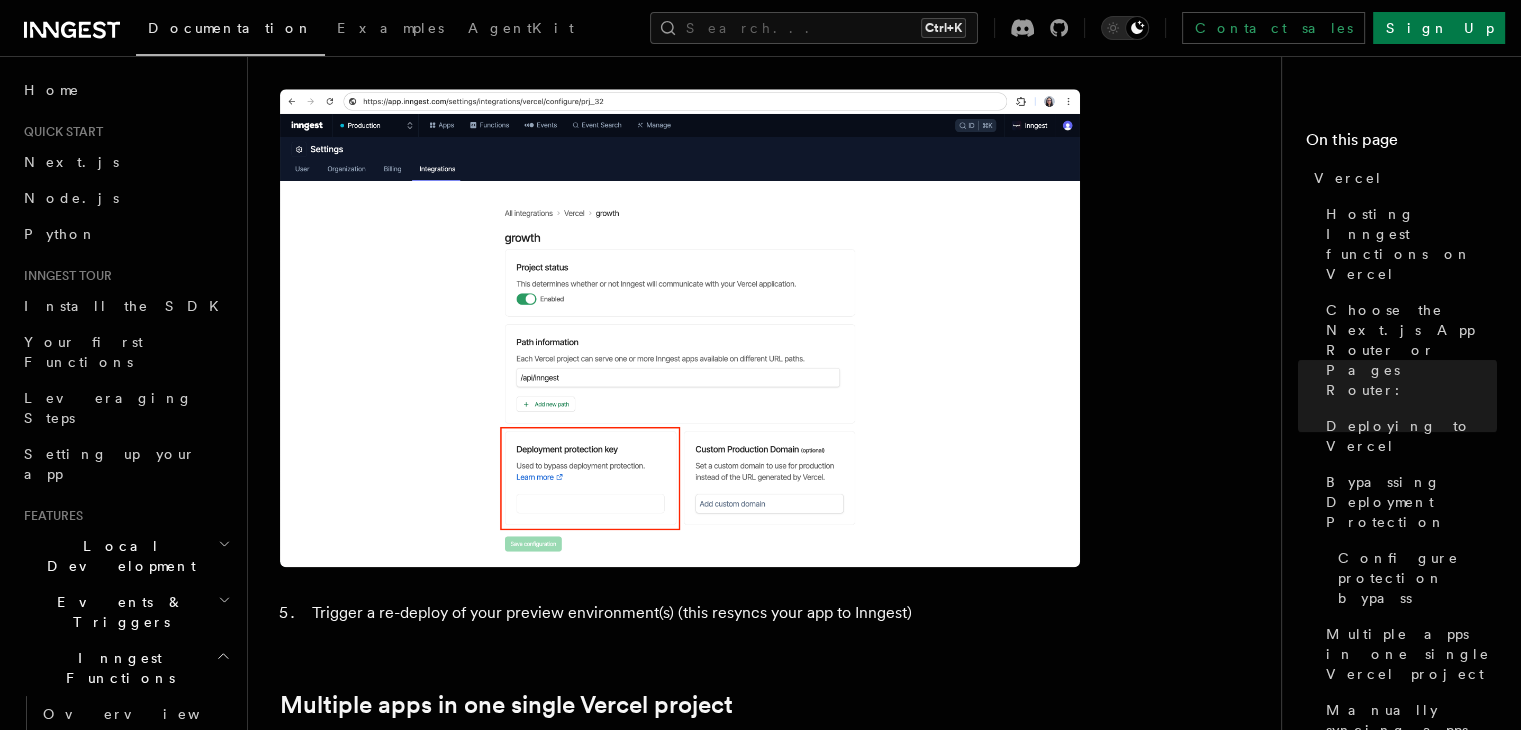 click on "Trigger a re-deploy of your preview environment(s) (this resyncs your app to Inngest)" at bounding box center [693, 613] 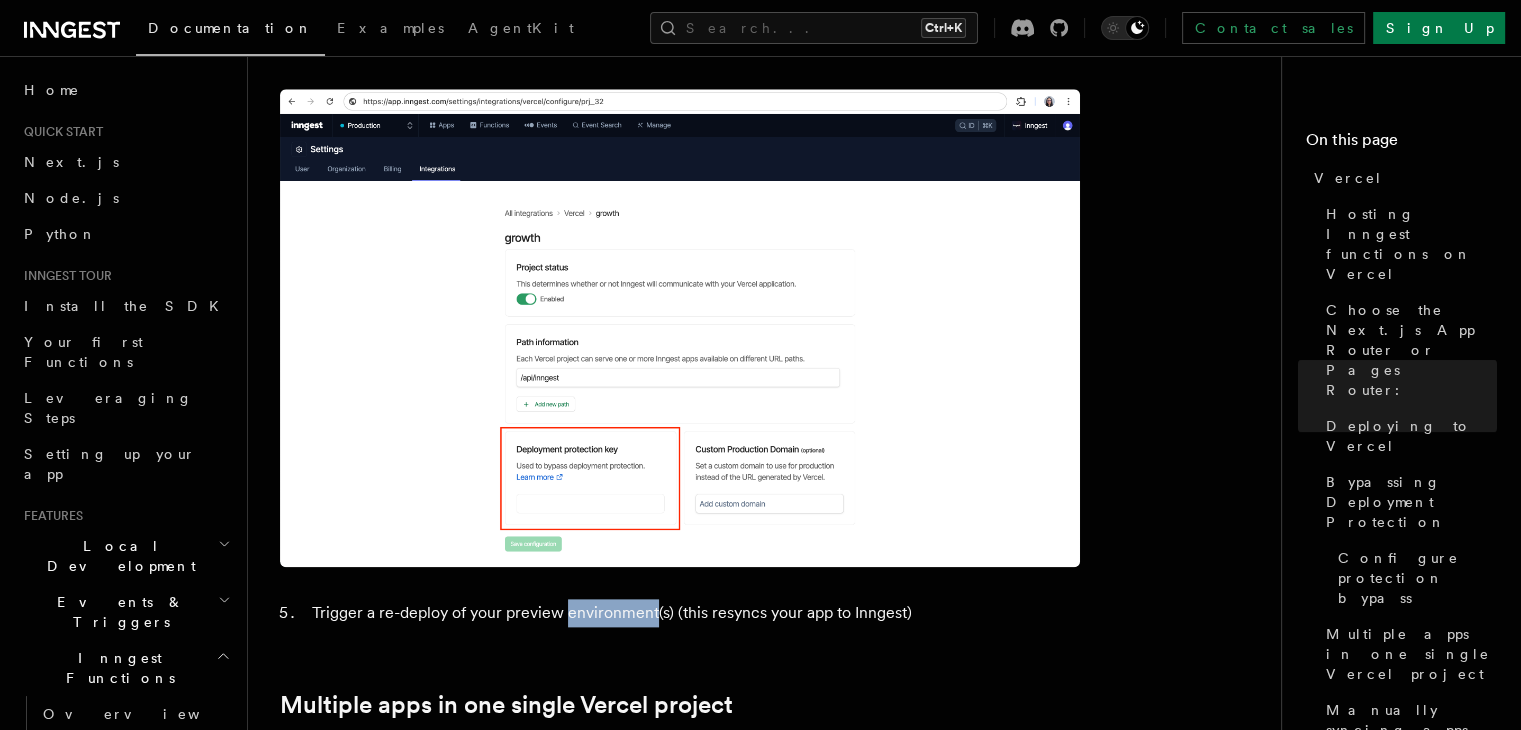 click on "Trigger a re-deploy of your preview environment(s) (this resyncs your app to Inngest)" at bounding box center [693, 613] 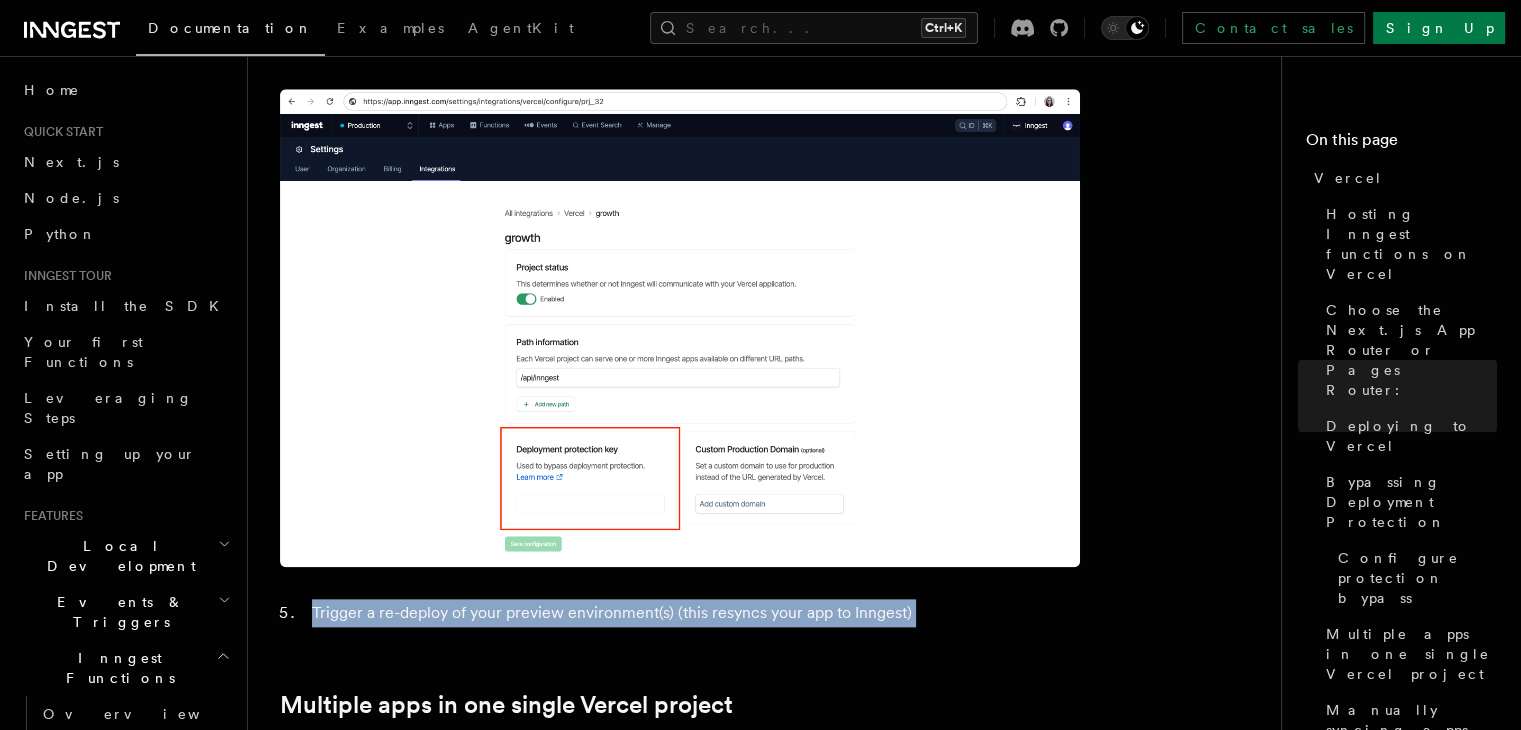 click on "Trigger a re-deploy of your preview environment(s) (this resyncs your app to Inngest)" at bounding box center [693, 613] 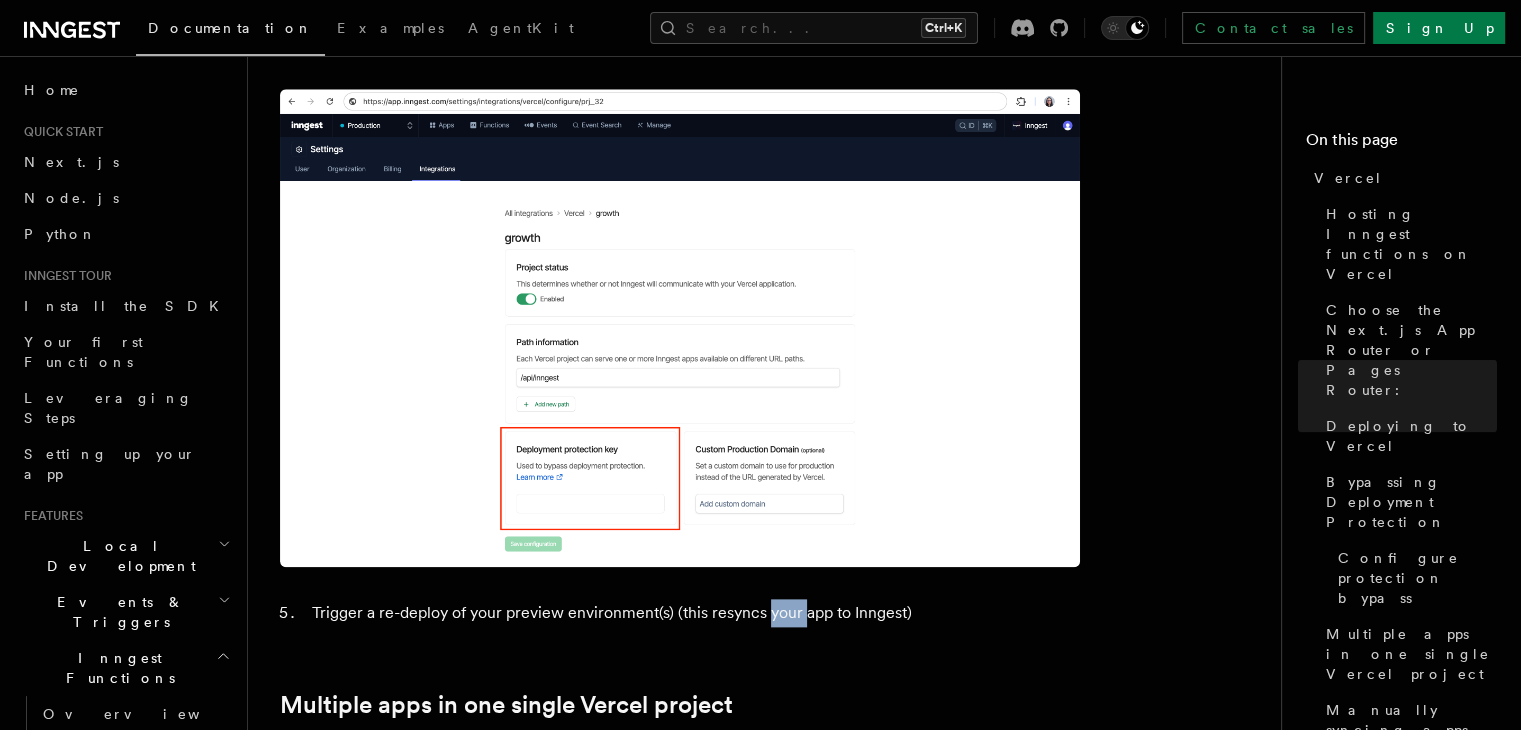 click on "Trigger a re-deploy of your preview environment(s) (this resyncs your app to Inngest)" at bounding box center (693, 613) 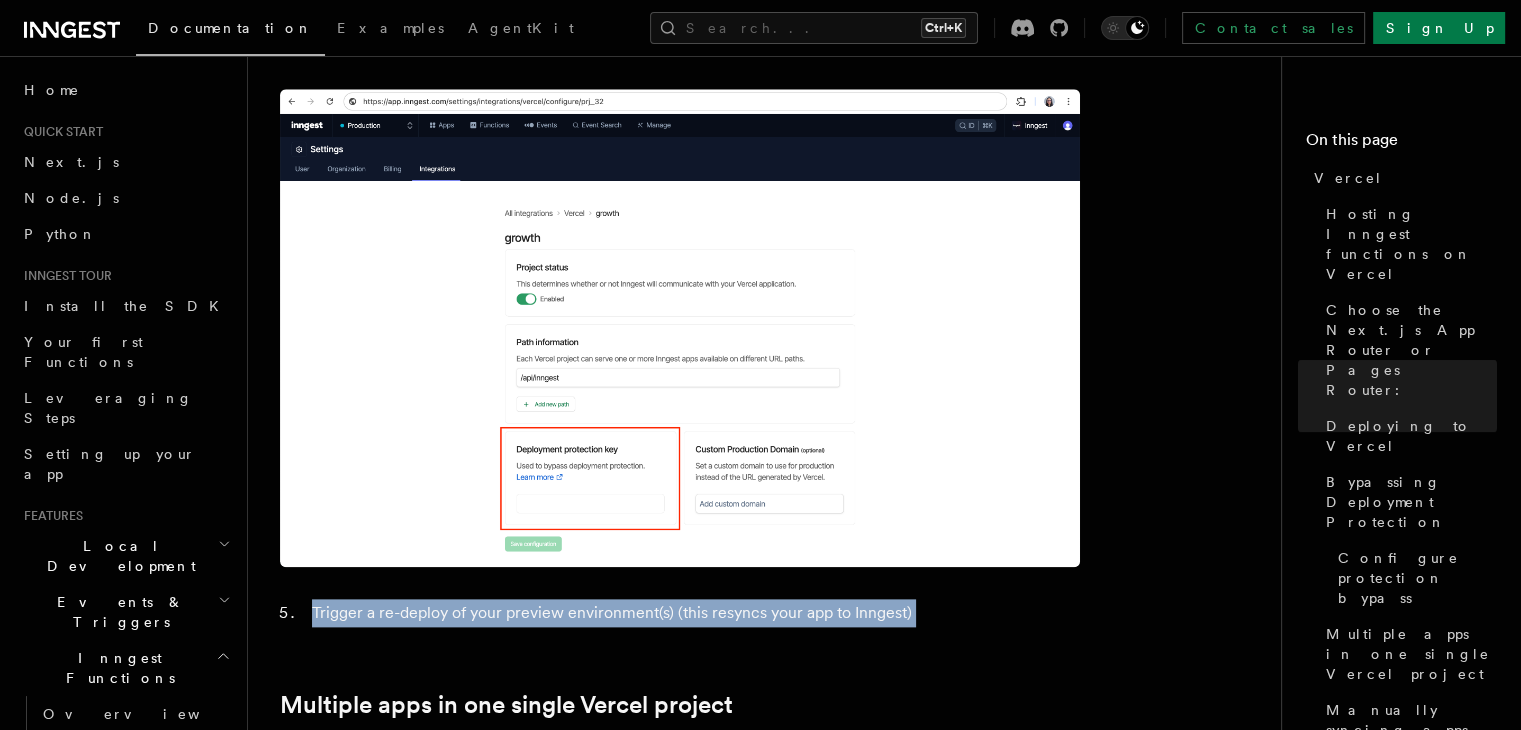 click on "Trigger a re-deploy of your preview environment(s) (this resyncs your app to Inngest)" at bounding box center [693, 613] 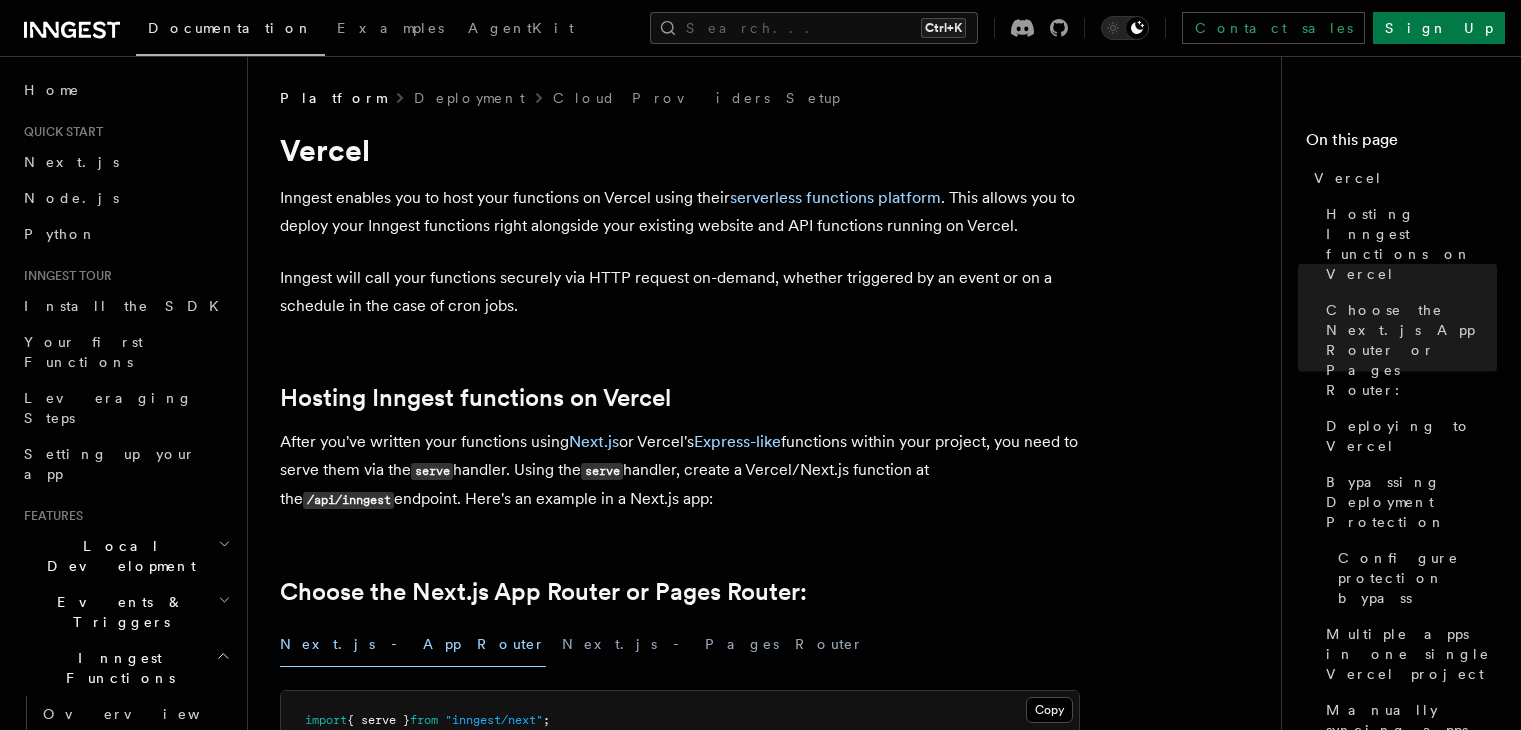 scroll, scrollTop: 1478, scrollLeft: 0, axis: vertical 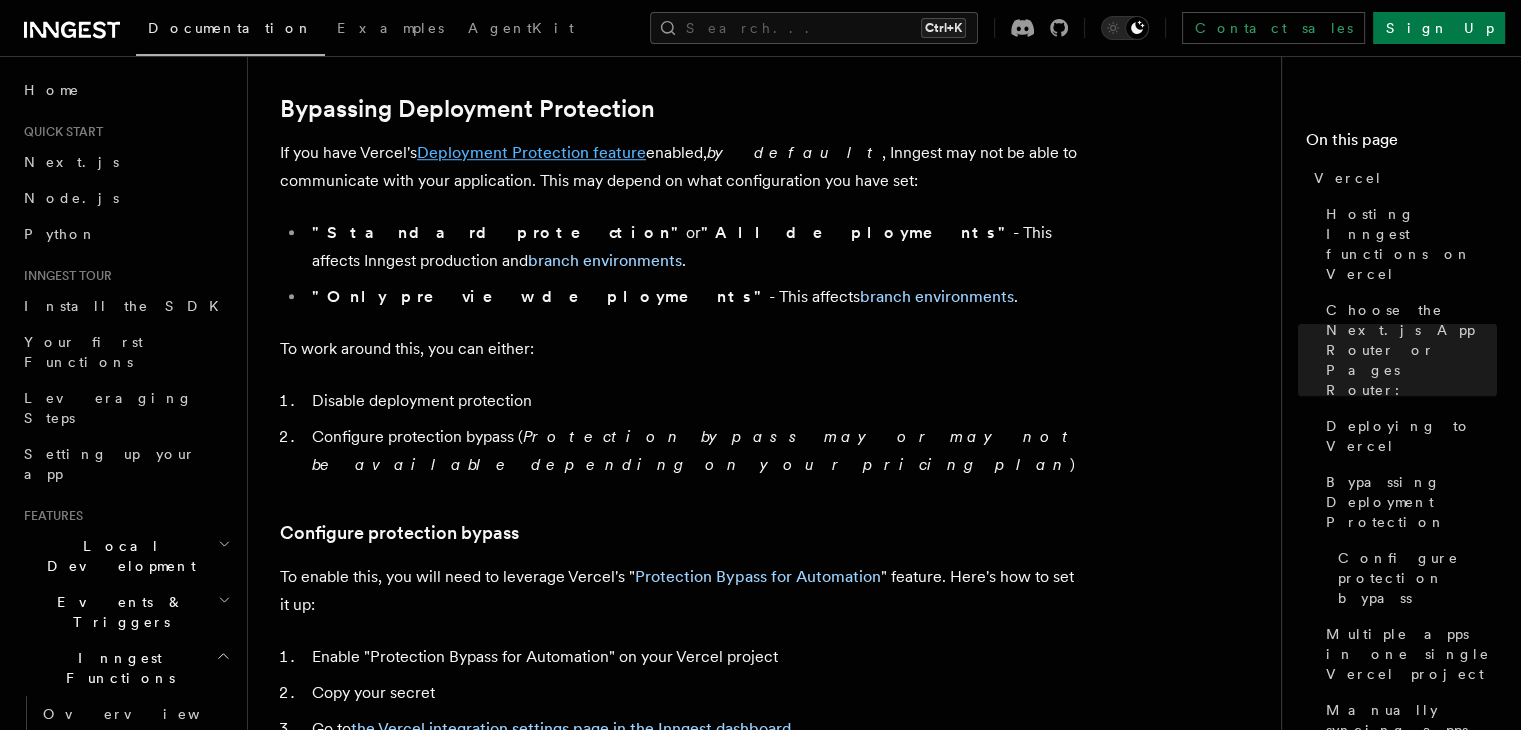 click on "Deployment Protection feature" at bounding box center [531, 152] 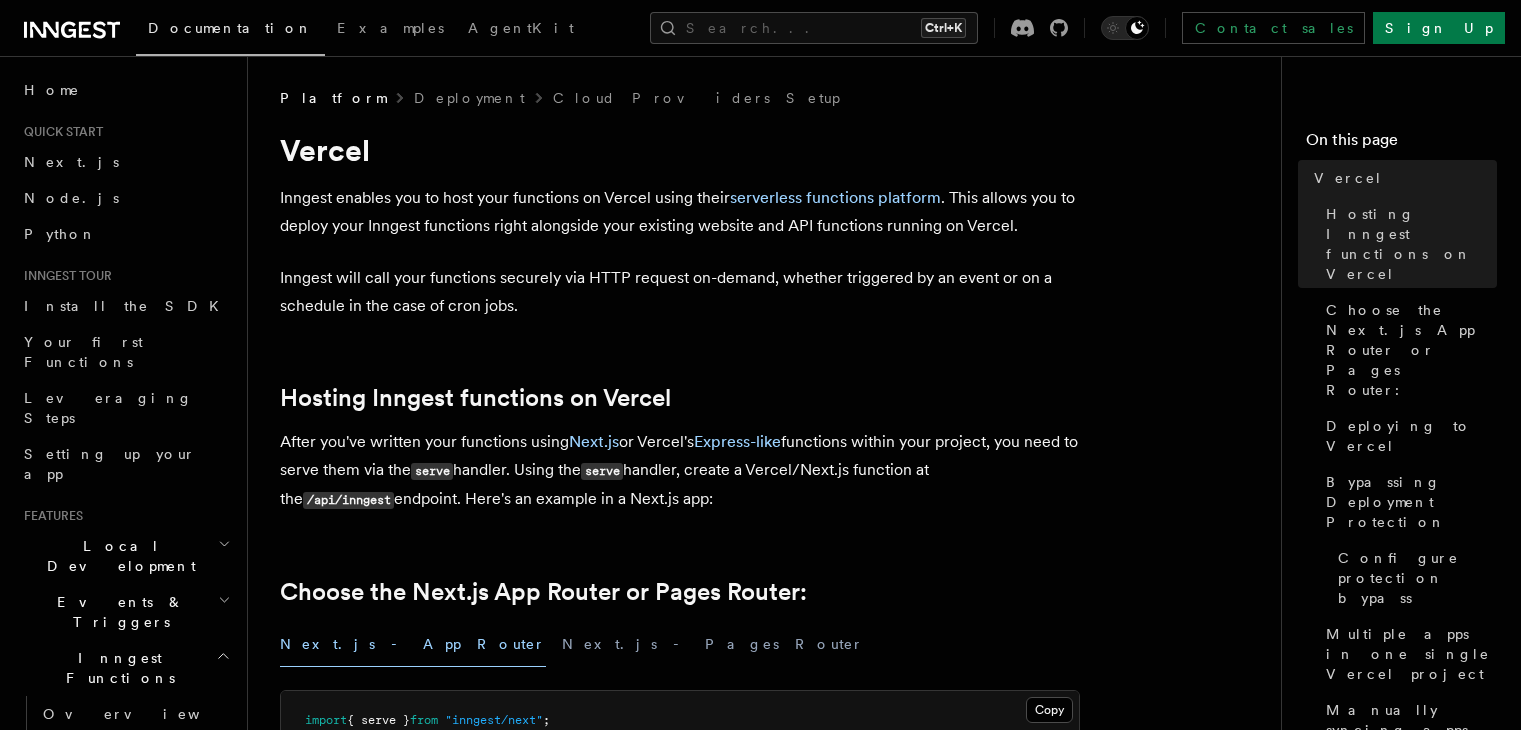 scroll, scrollTop: 0, scrollLeft: 0, axis: both 